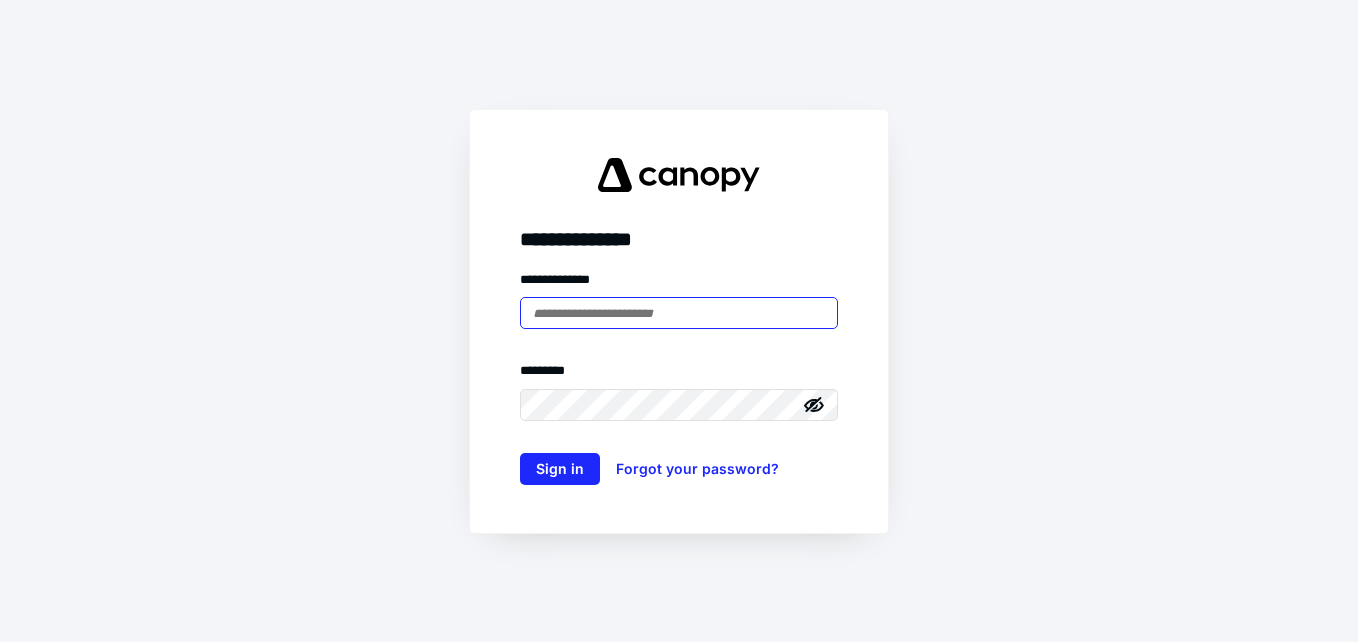 scroll, scrollTop: 0, scrollLeft: 0, axis: both 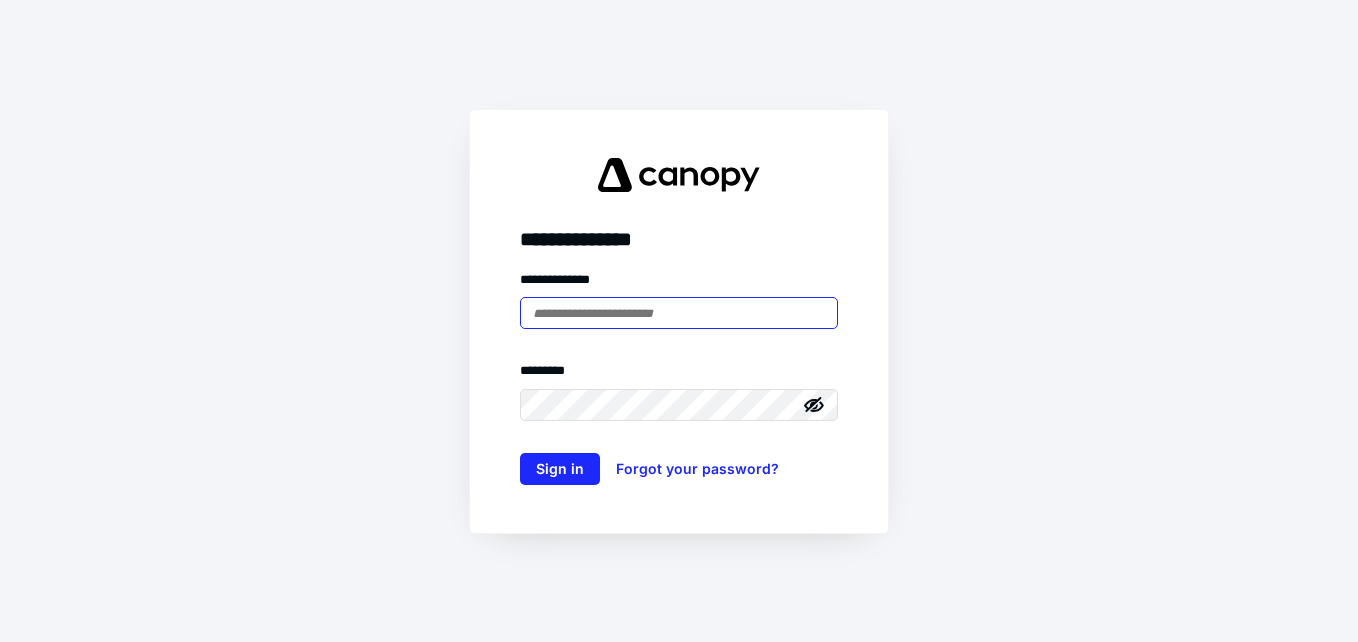 type on "**********" 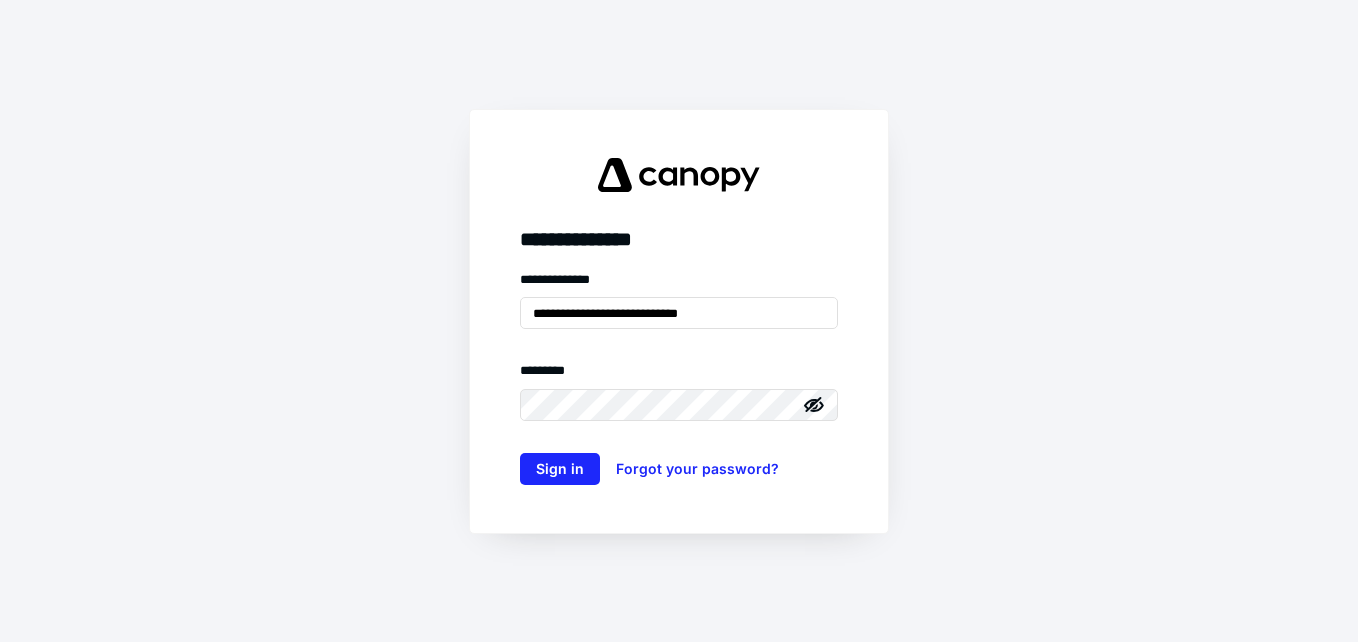 click on "**********" at bounding box center (679, 321) 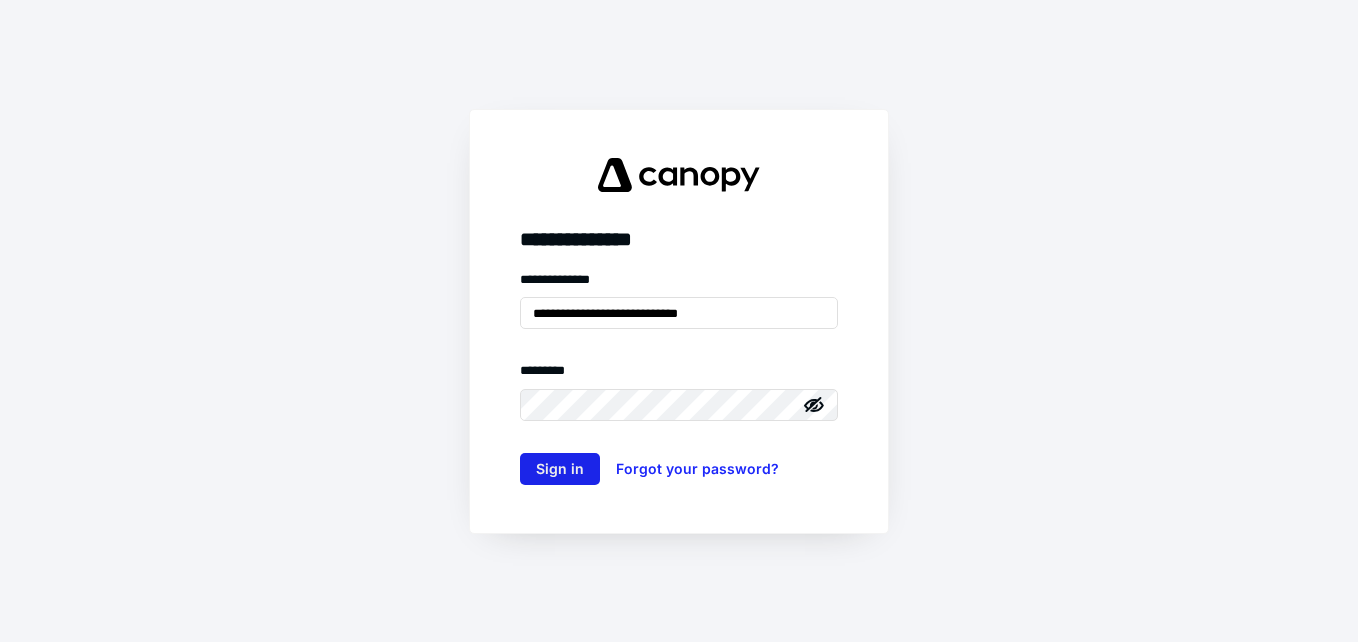 click on "Sign in" at bounding box center [560, 469] 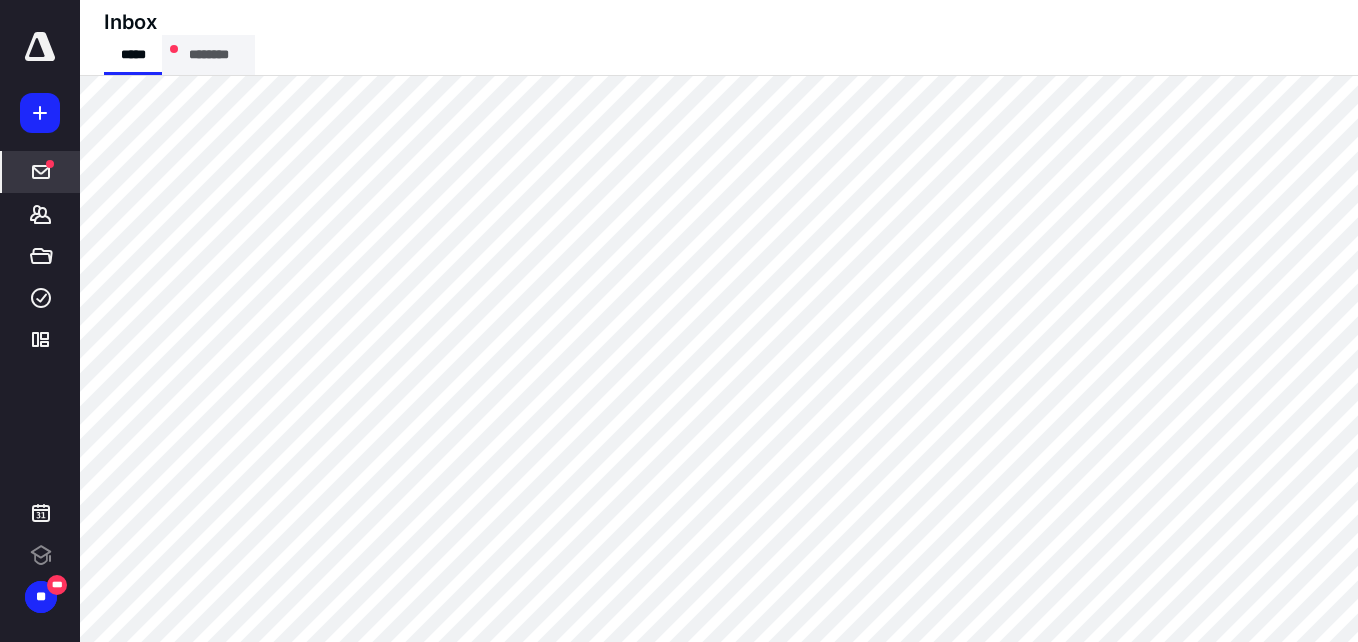 click on "********" at bounding box center (208, 55) 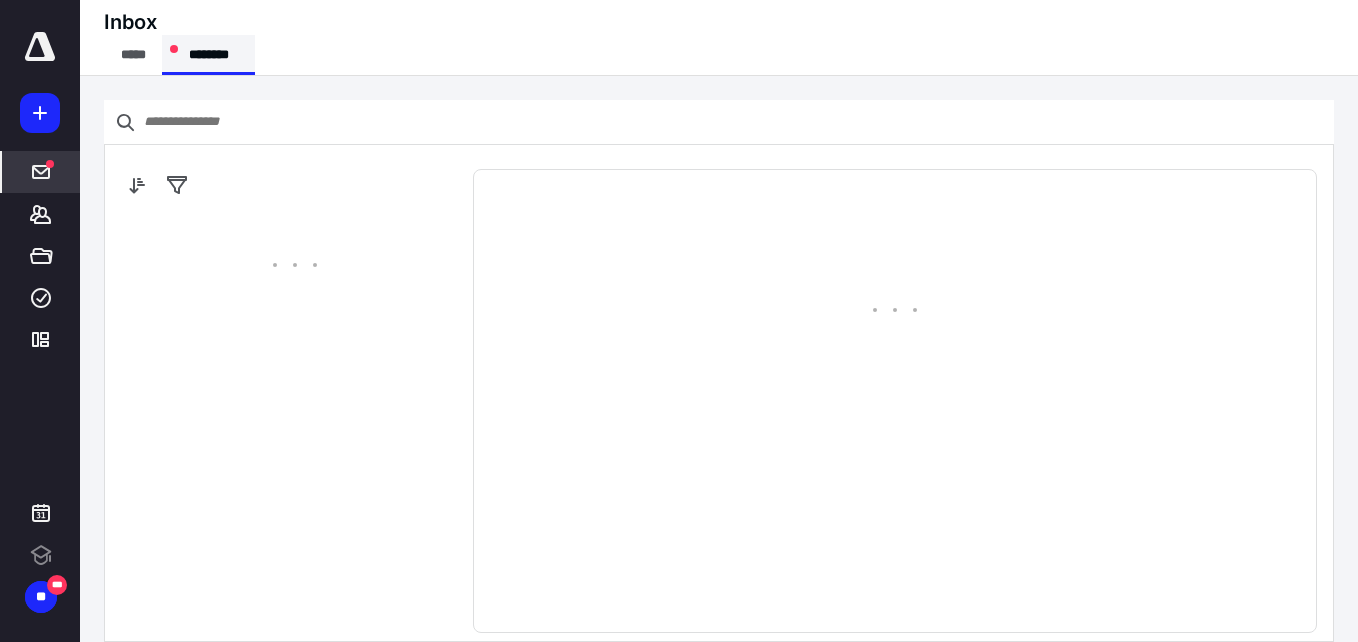 scroll, scrollTop: 0, scrollLeft: 0, axis: both 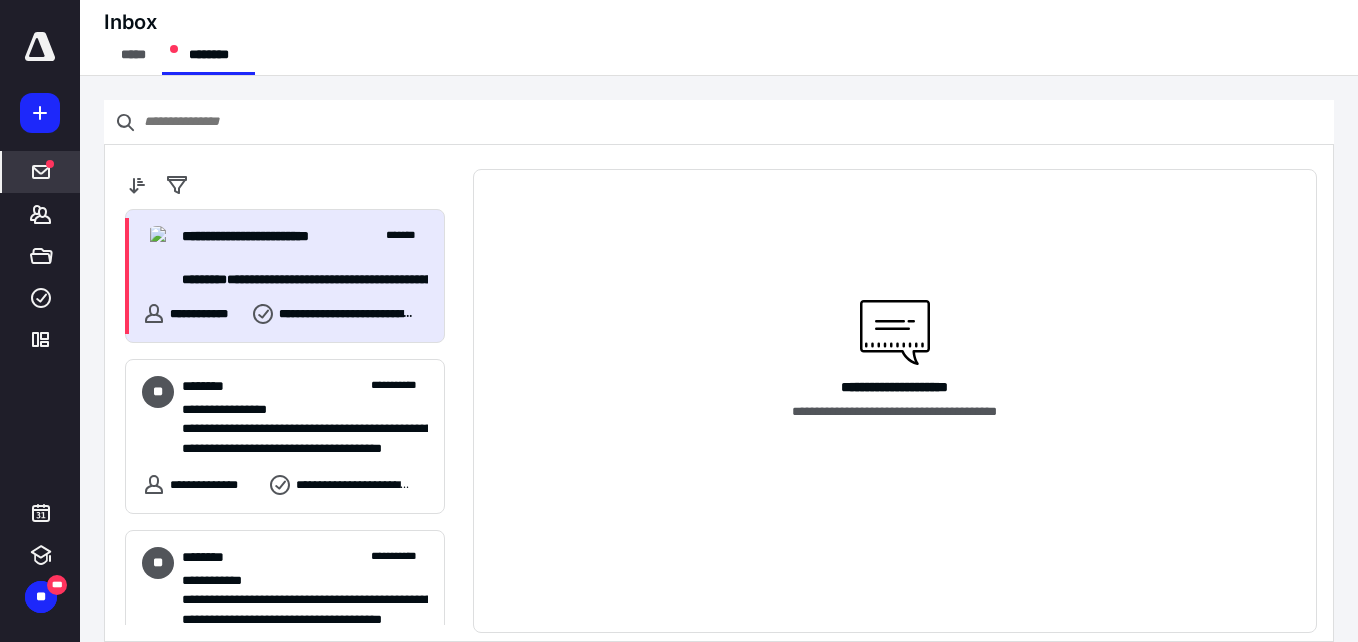 click on "**********" at bounding box center [297, 280] 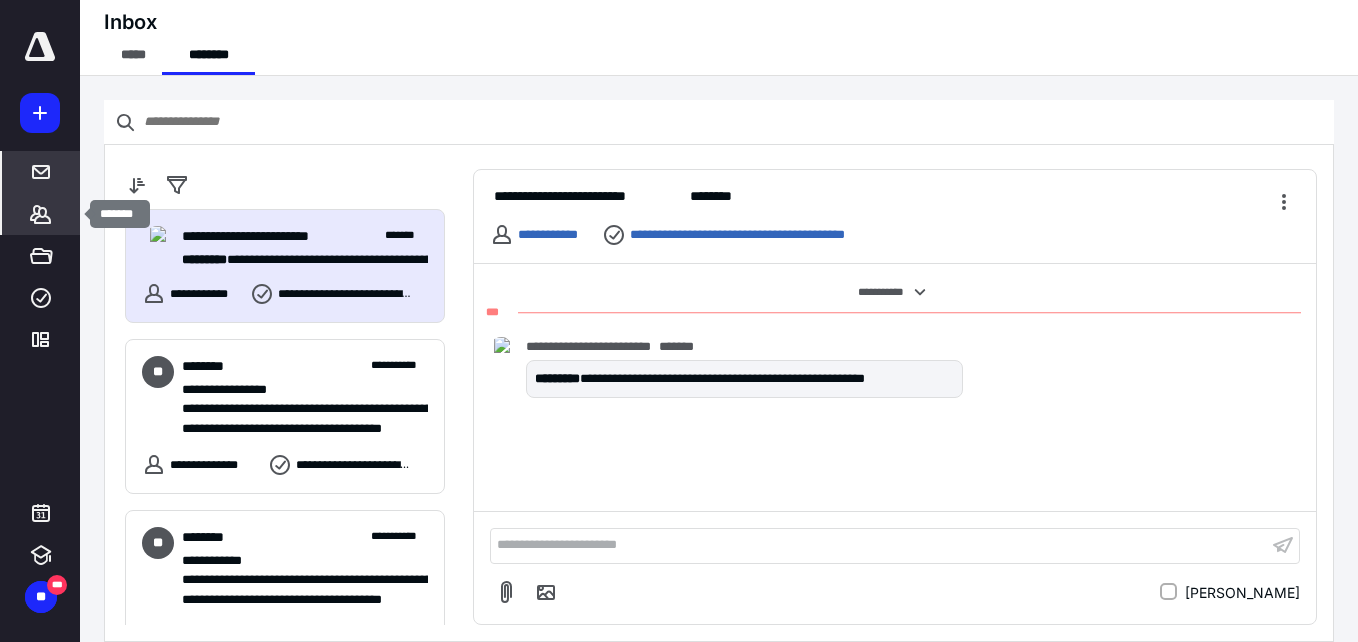 click on "*******" at bounding box center [41, 214] 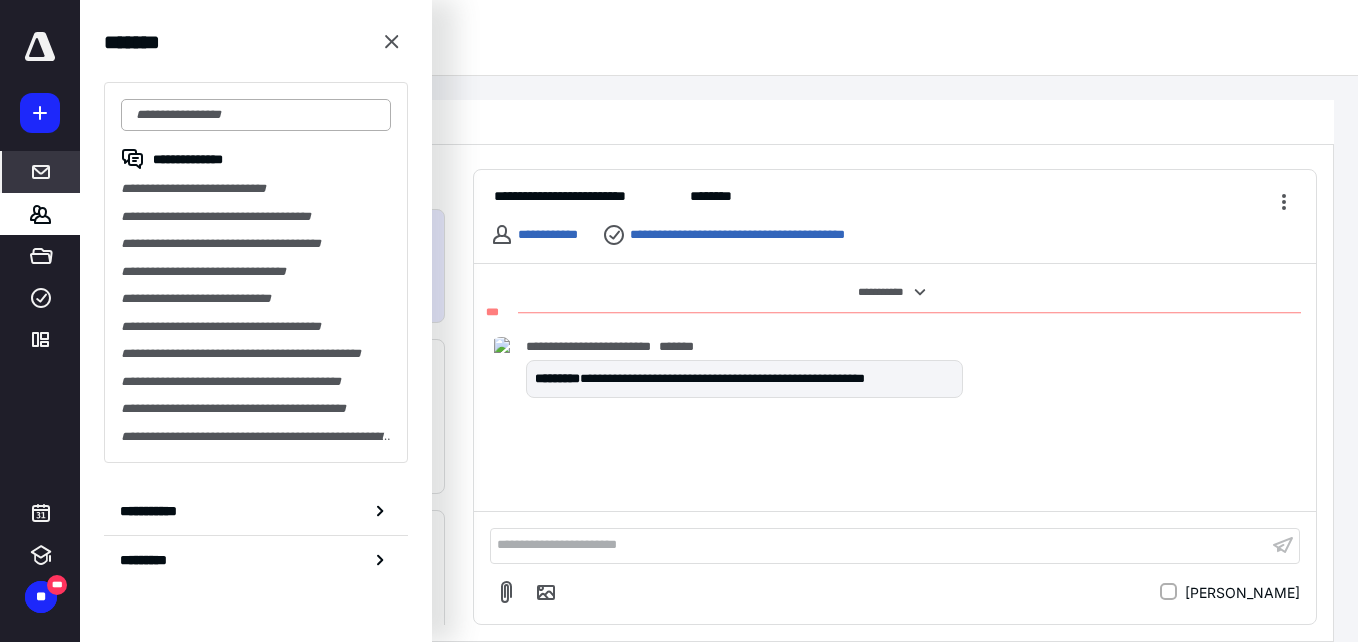 click at bounding box center [256, 115] 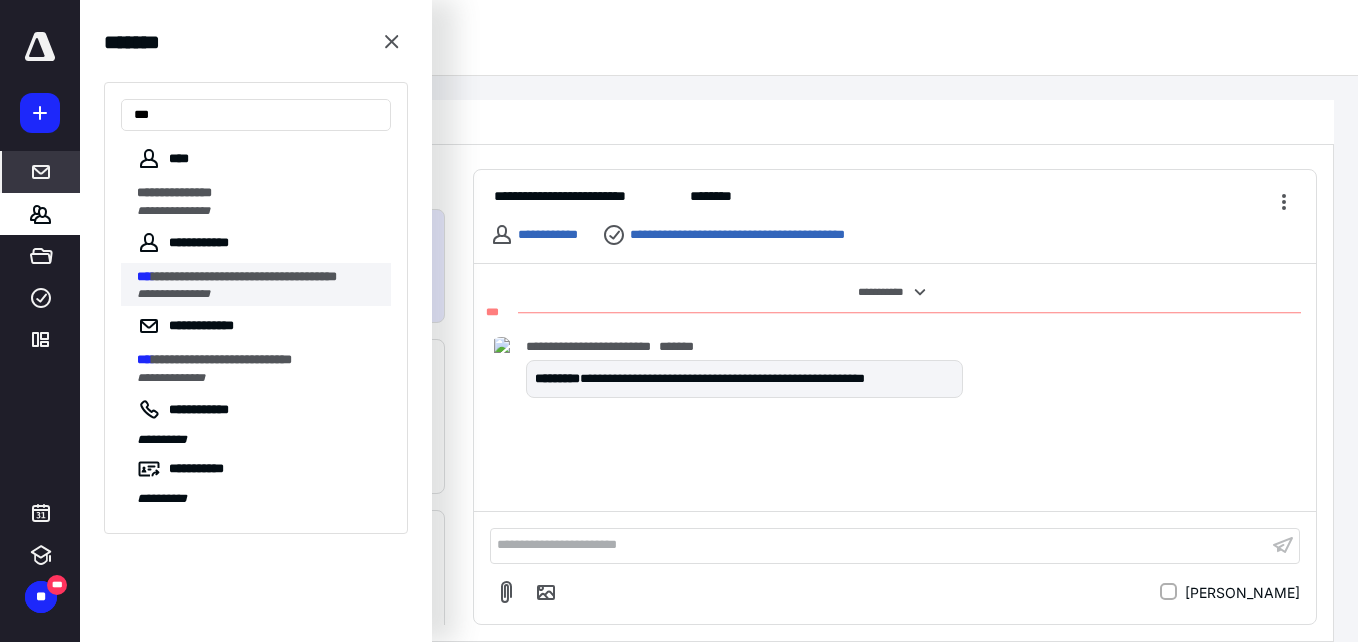 type on "***" 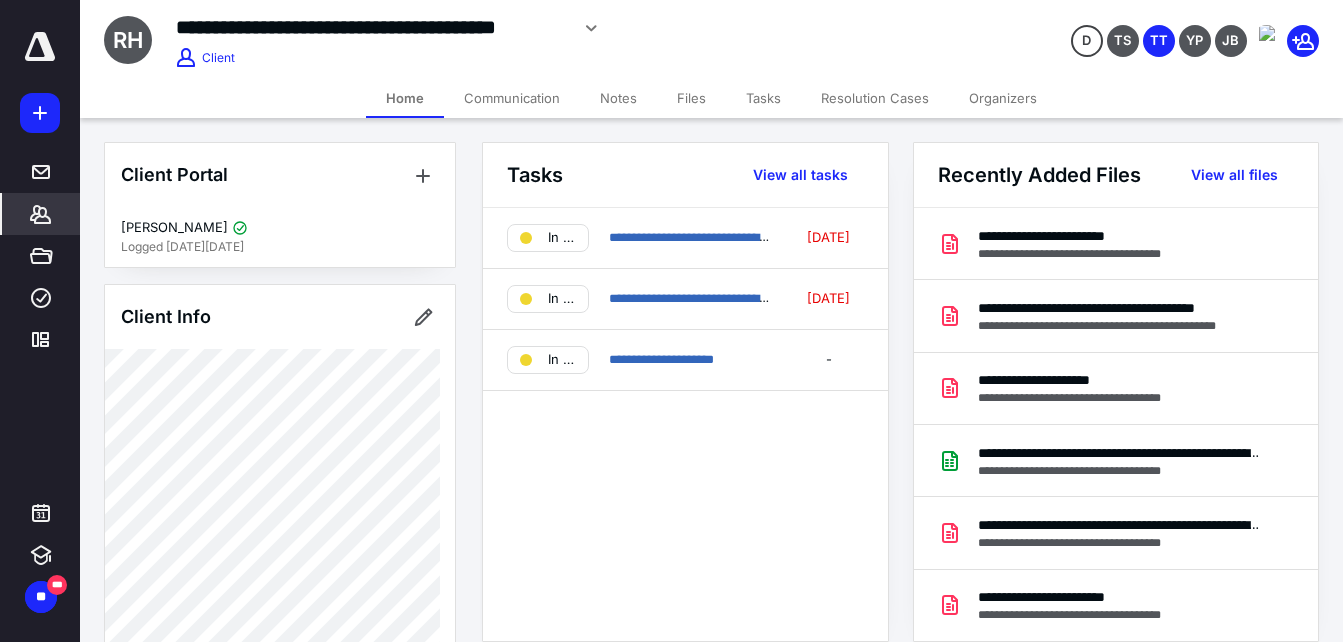 click on "Files" at bounding box center [691, 98] 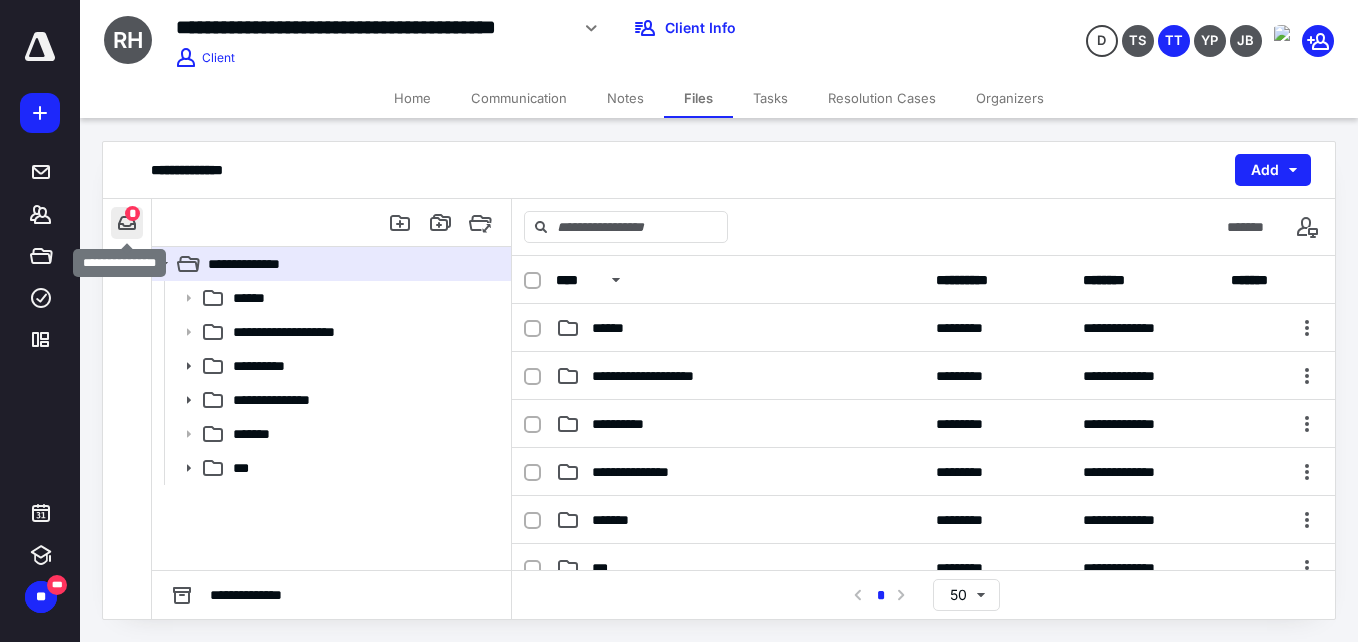 click at bounding box center [127, 223] 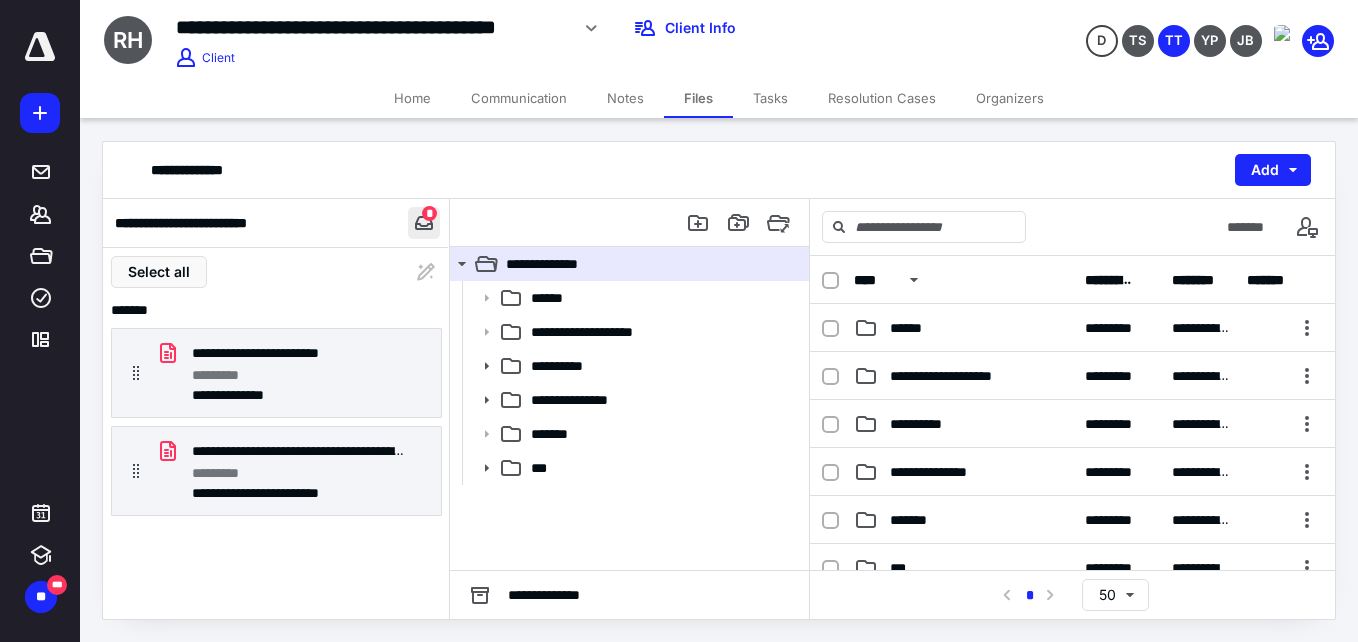 click at bounding box center [424, 223] 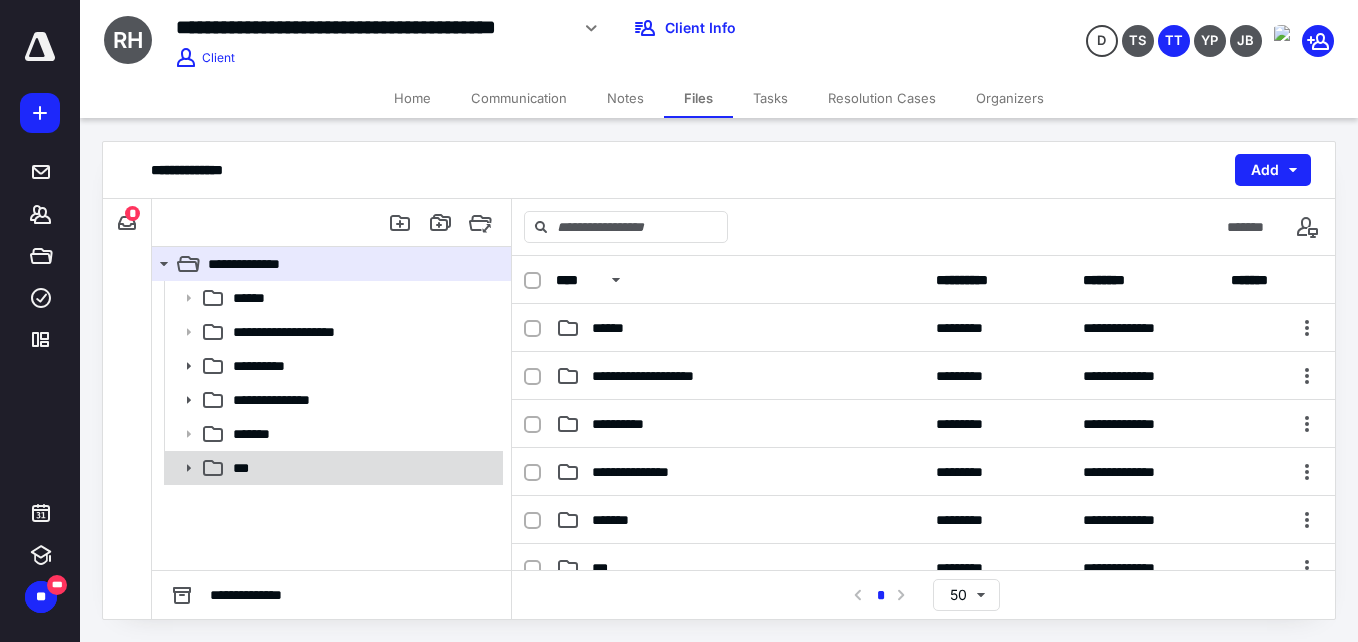click on "***" at bounding box center [362, 468] 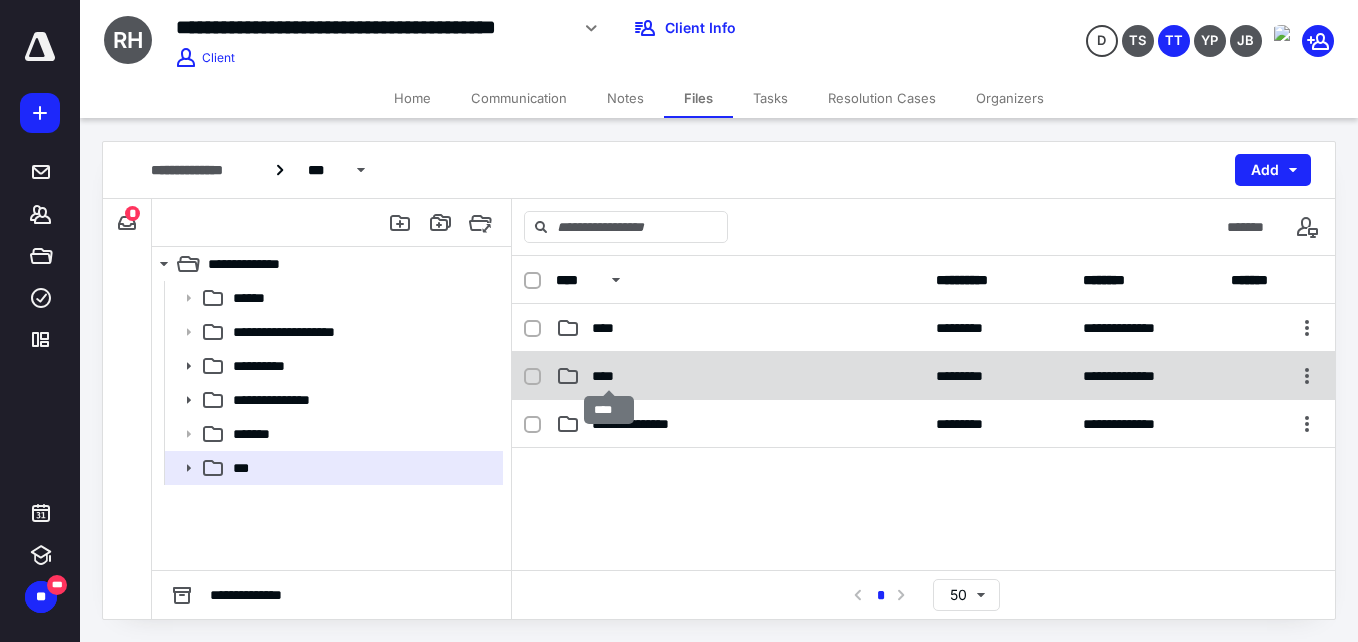 click on "****" at bounding box center (609, 376) 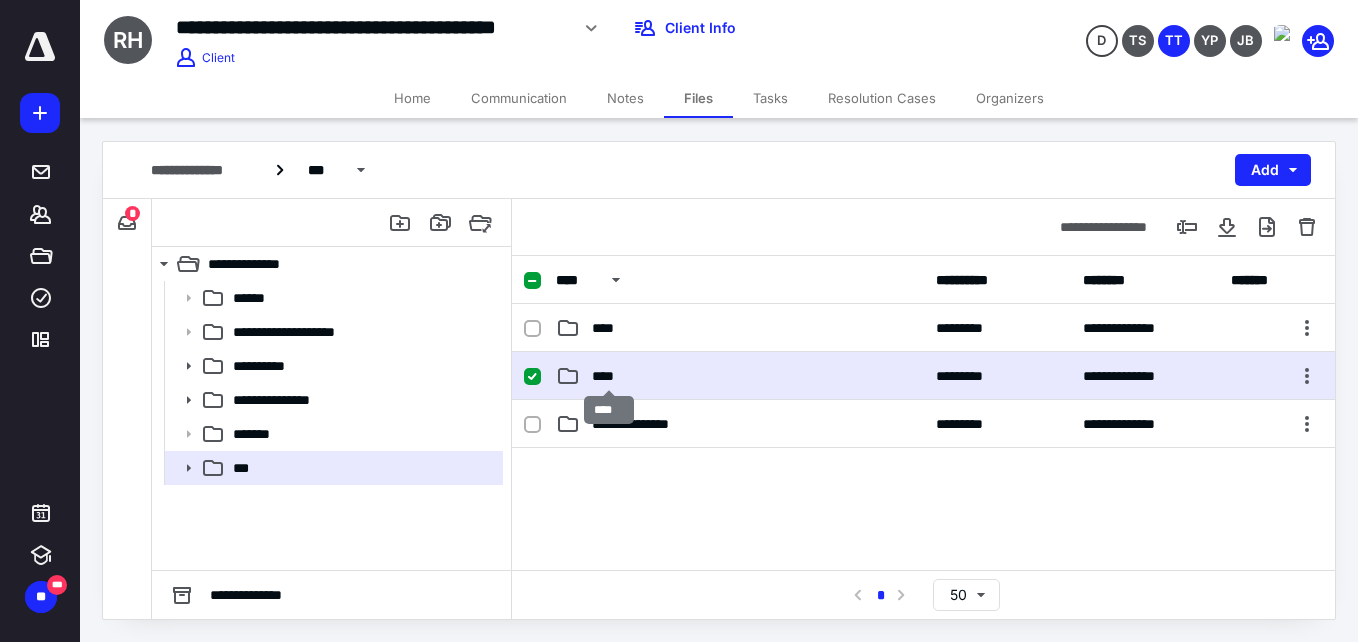 click on "****" at bounding box center (609, 376) 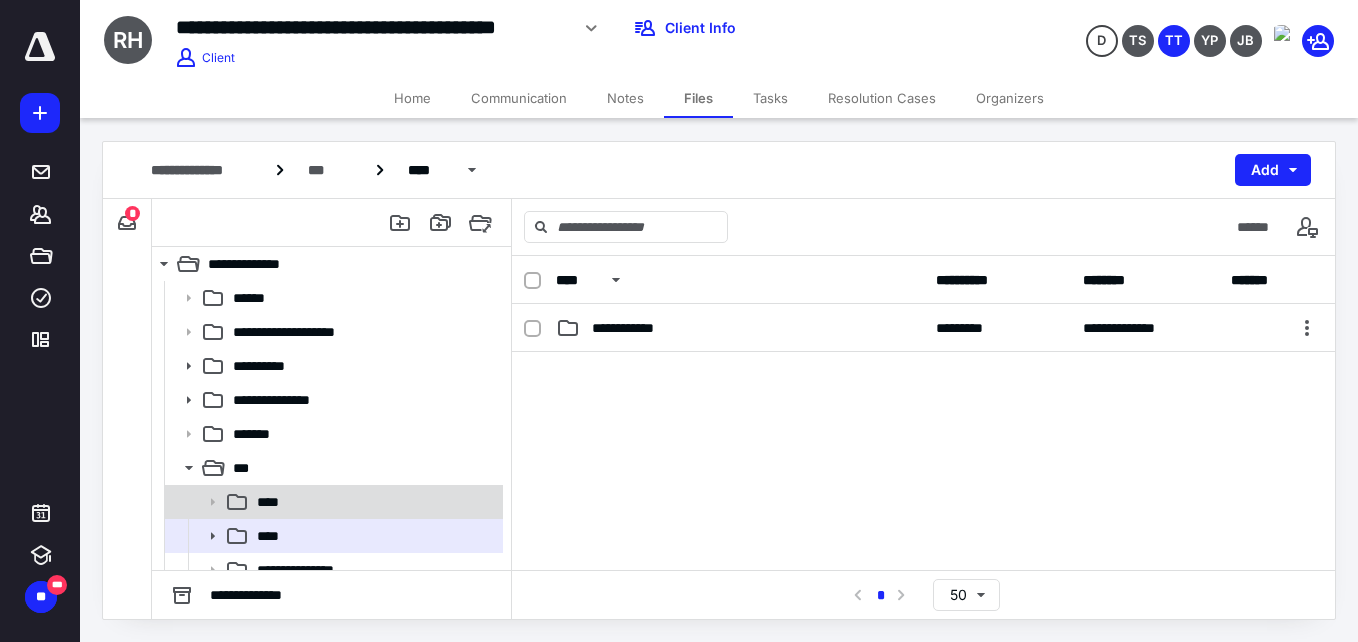 click on "****" at bounding box center [332, 502] 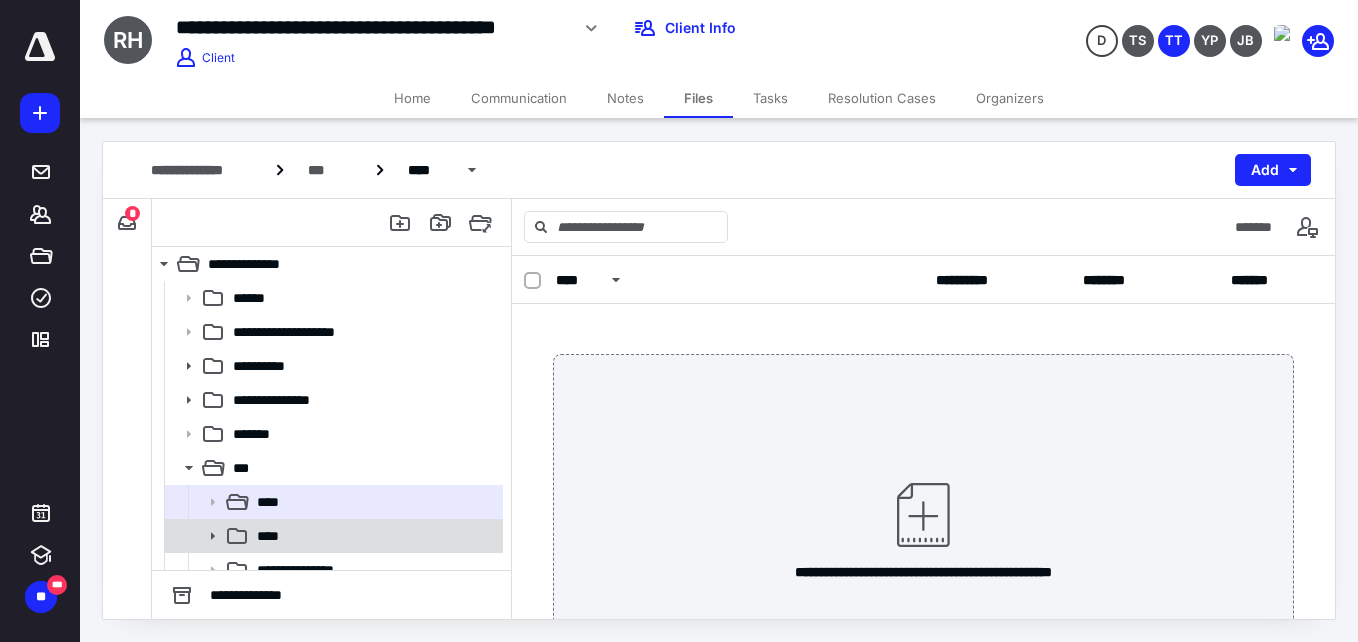 click on "****" at bounding box center (274, 536) 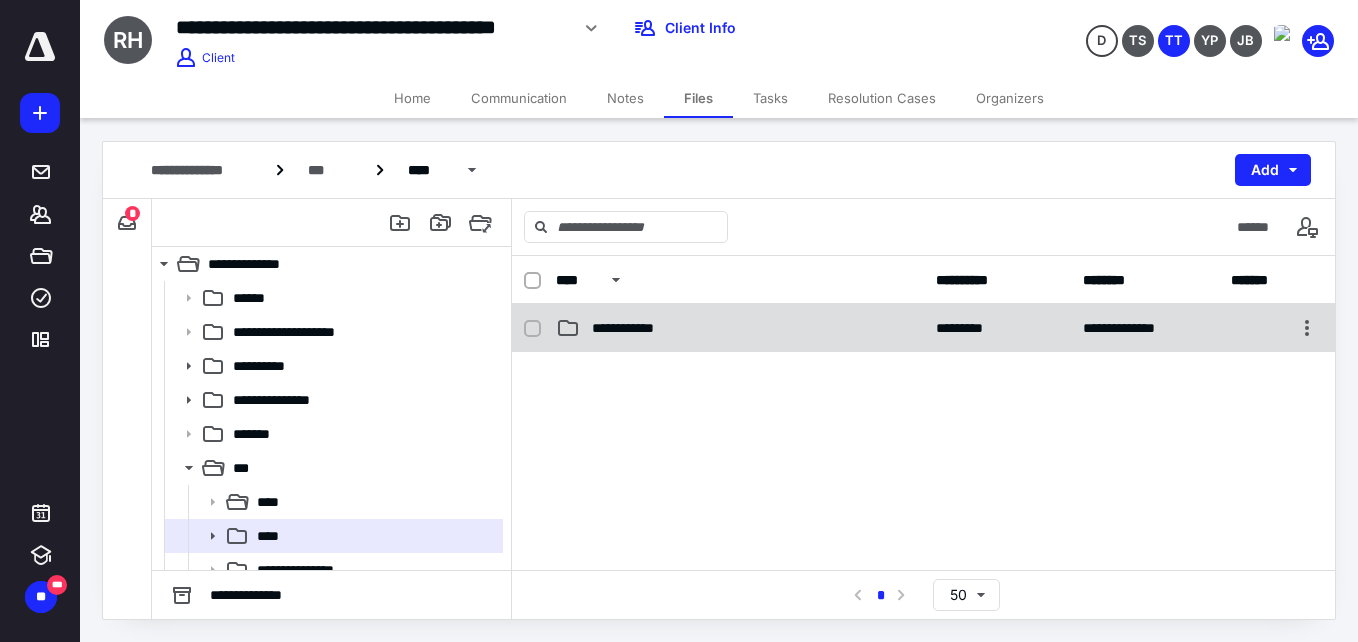 click on "**********" at bounding box center (740, 328) 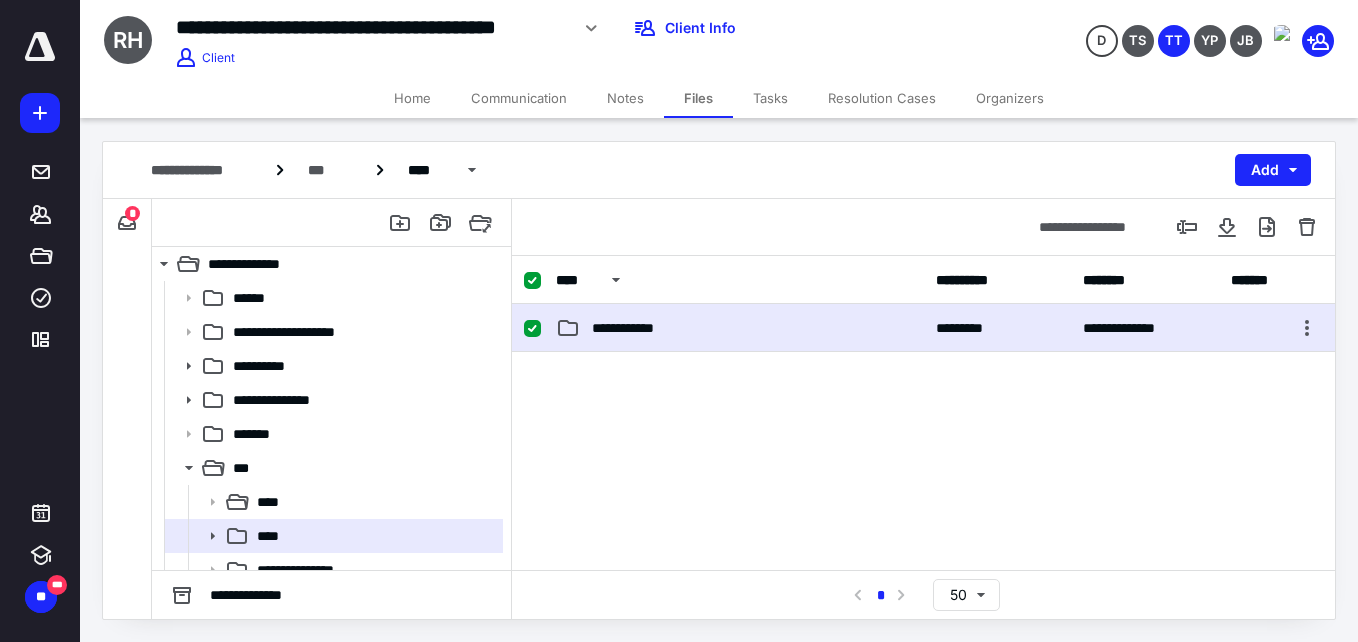 click on "**********" at bounding box center (740, 328) 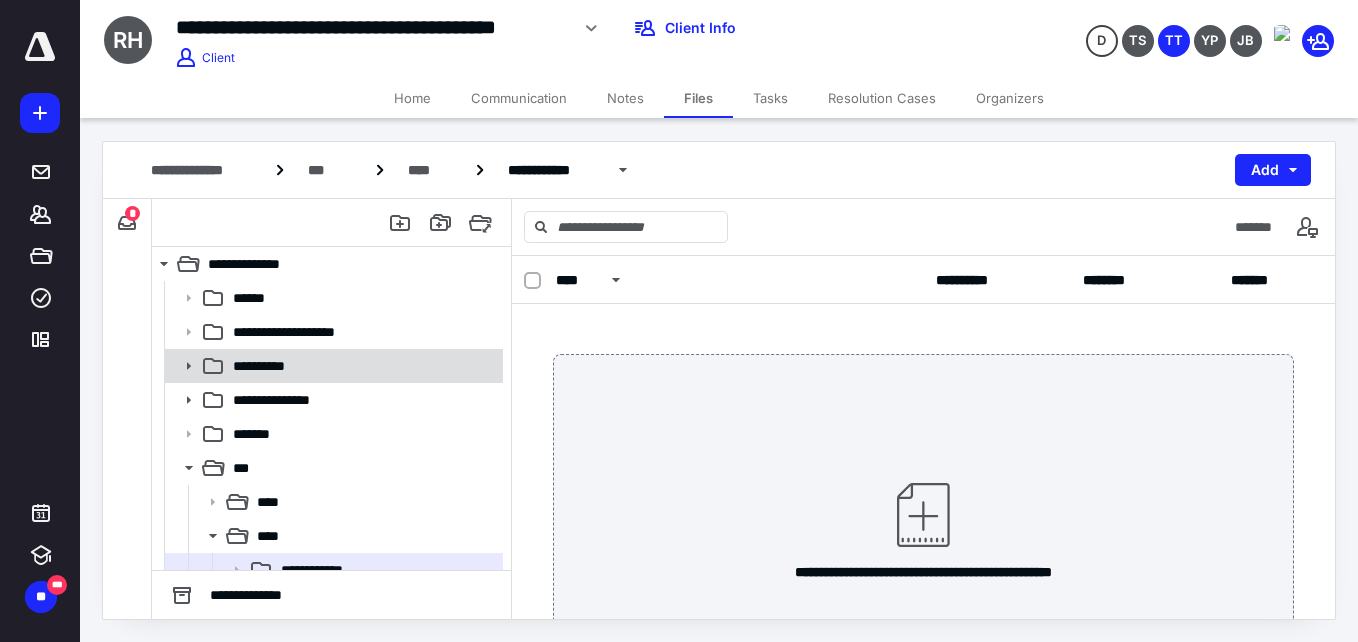 click on "**********" at bounding box center [332, 366] 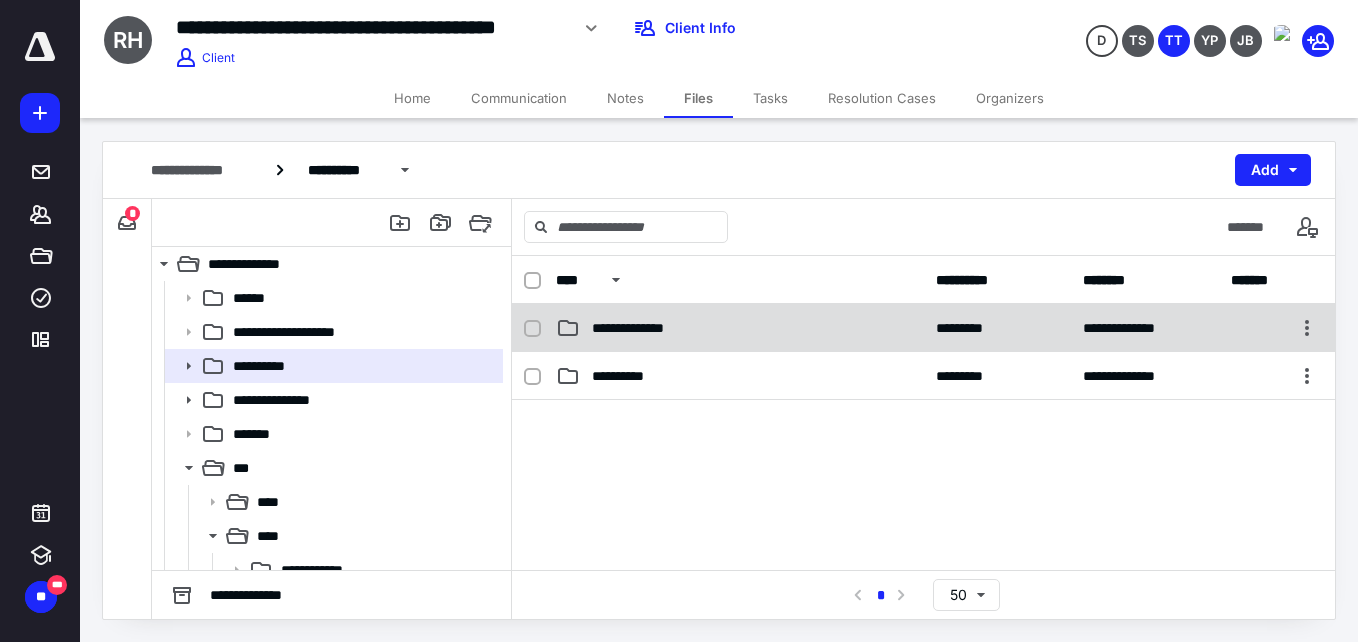 click on "**********" at bounding box center (740, 328) 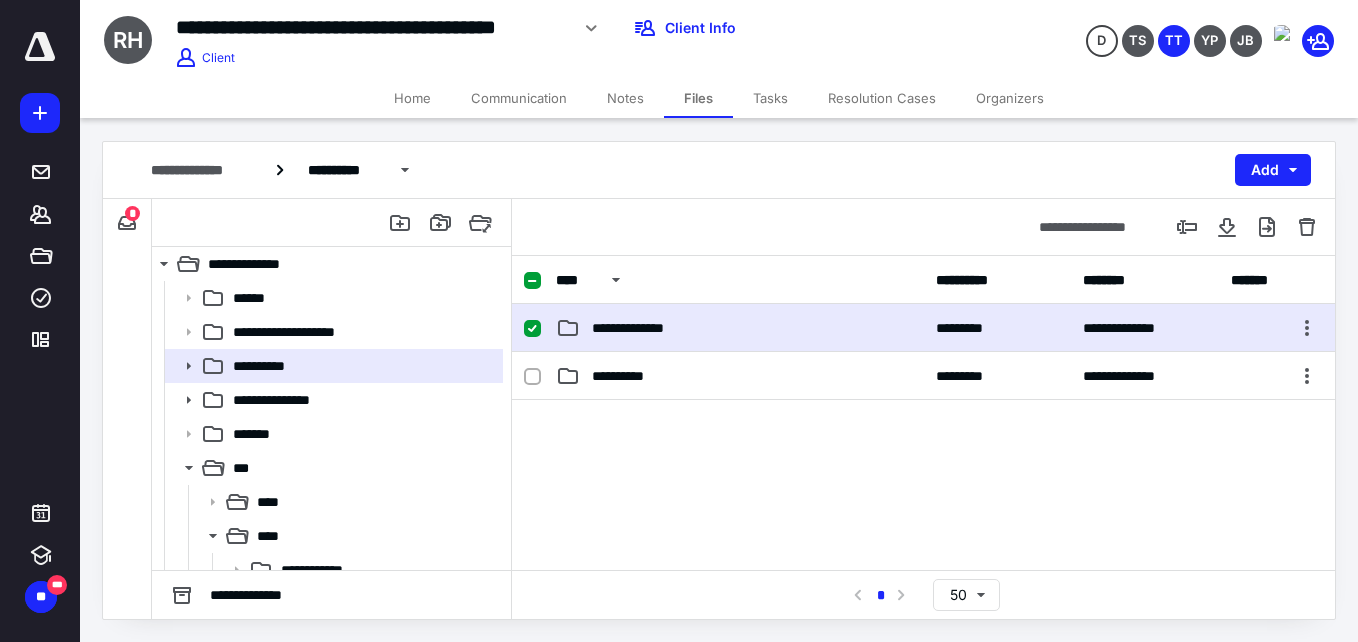 click on "**********" at bounding box center [740, 328] 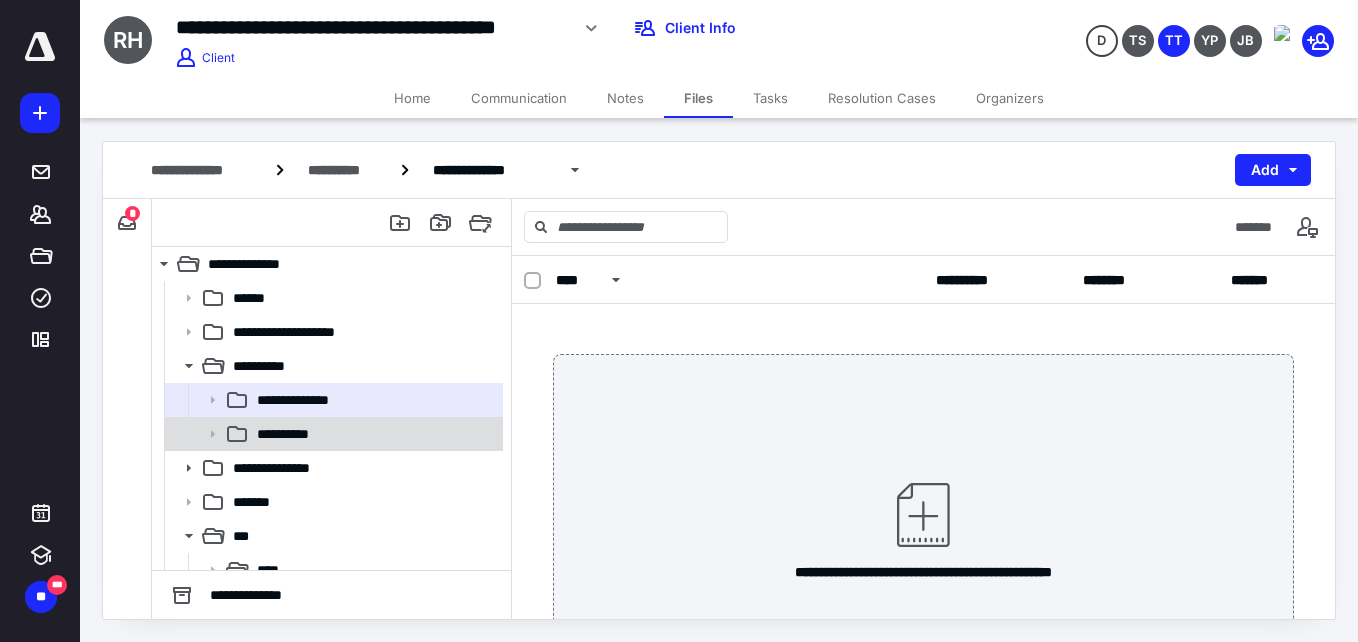 click on "**********" at bounding box center [293, 434] 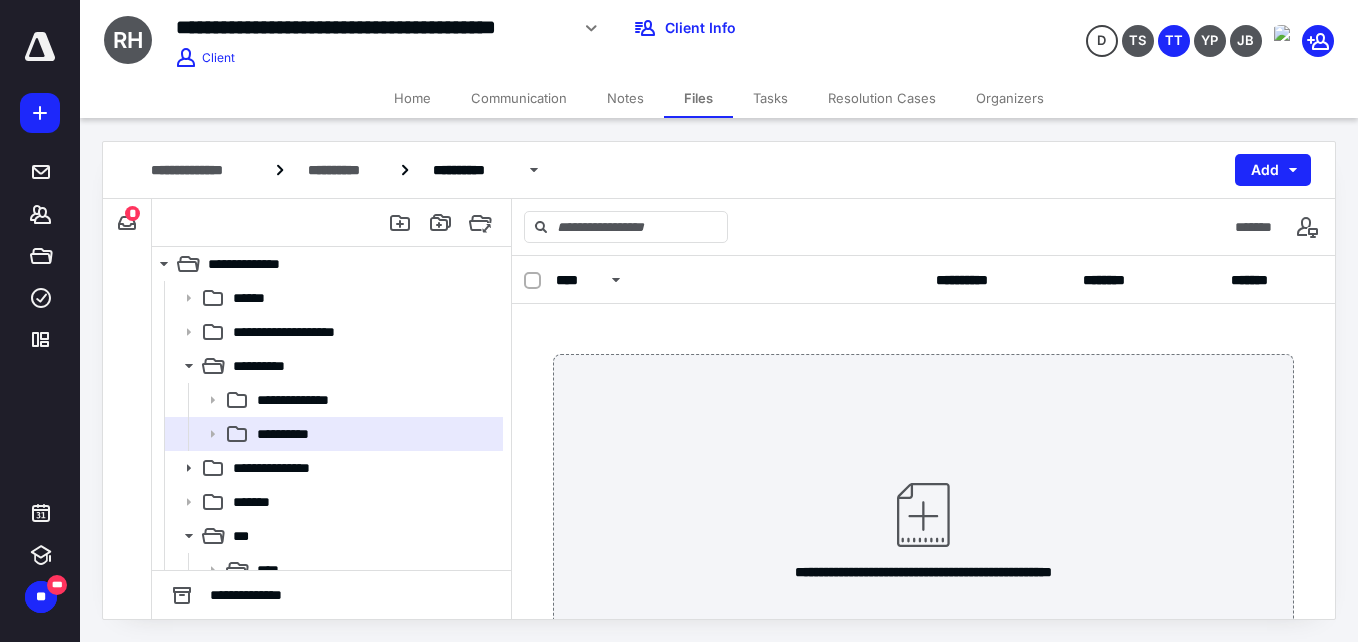 click on "Home" at bounding box center (412, 98) 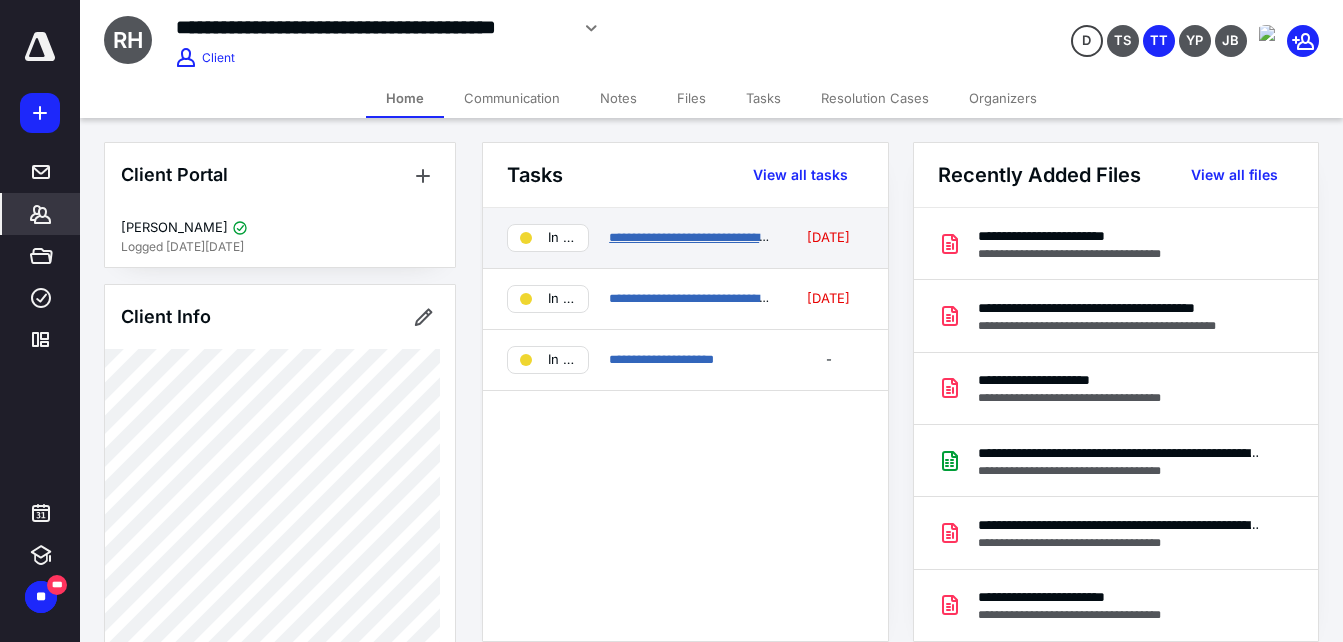 click on "**********" at bounding box center [696, 237] 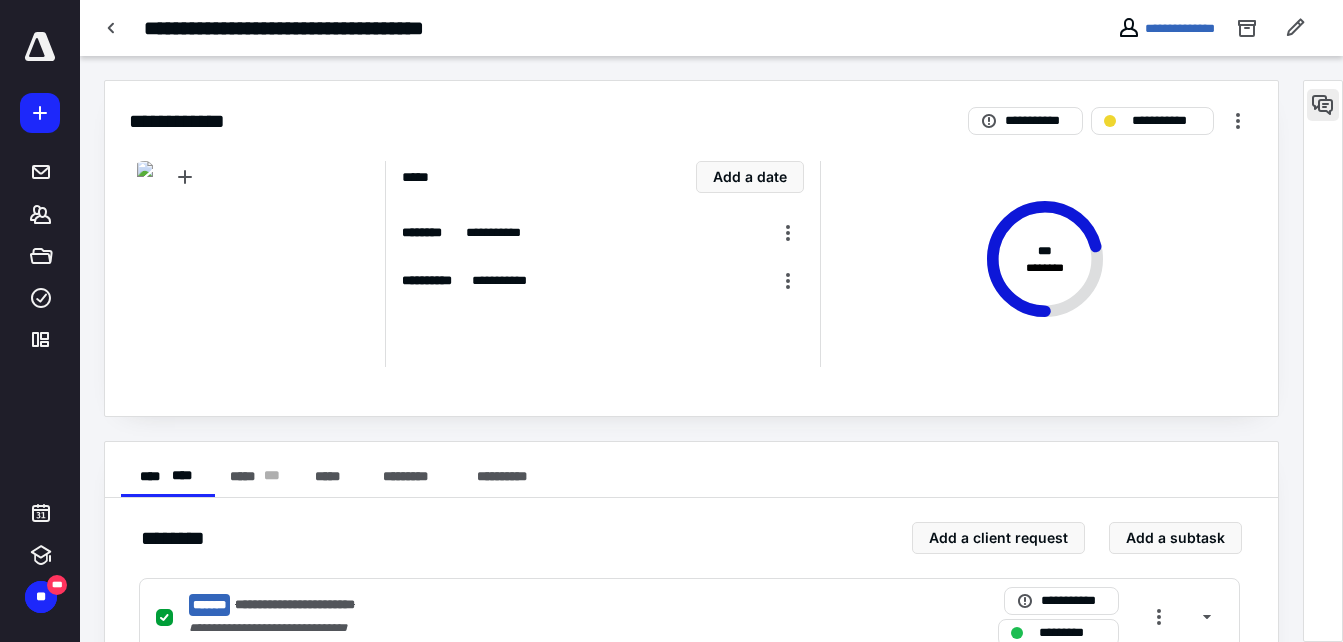click at bounding box center (1323, 105) 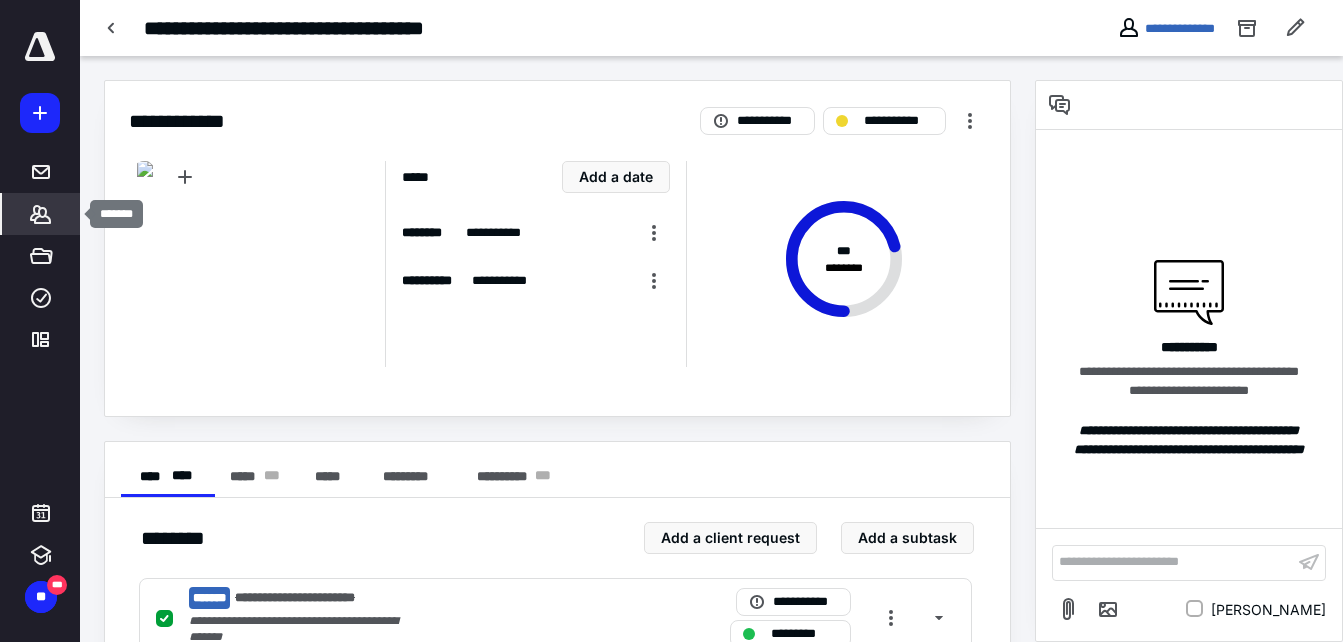 click 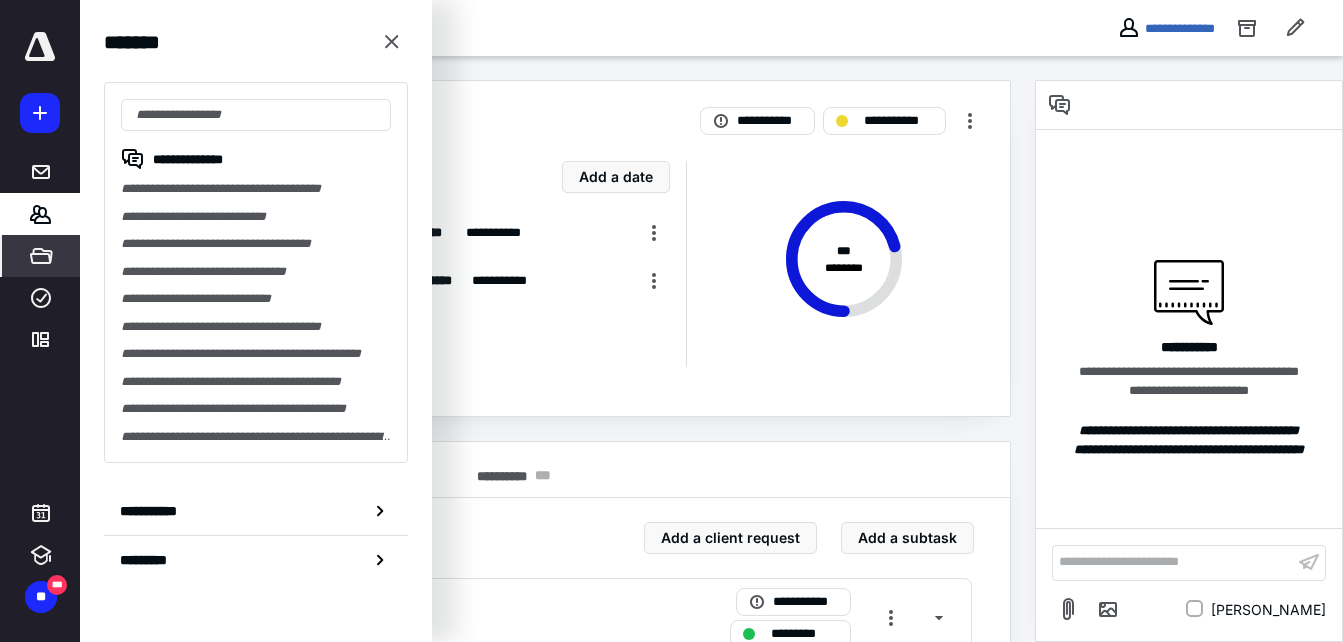 click 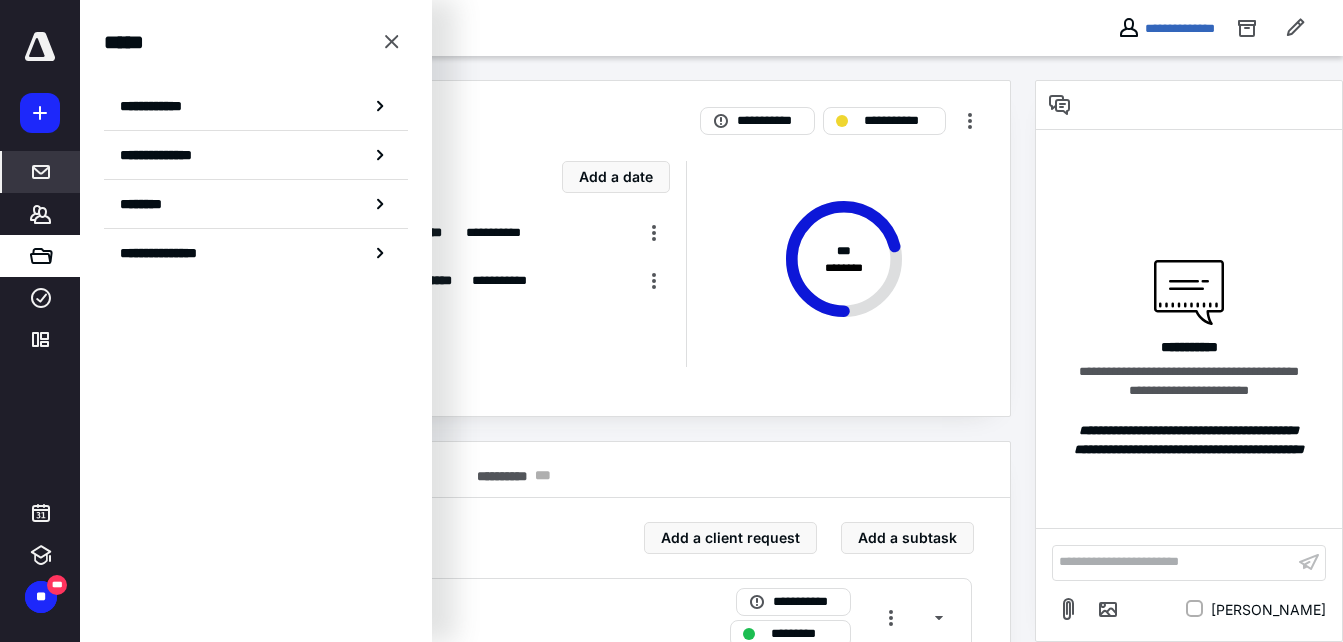 click 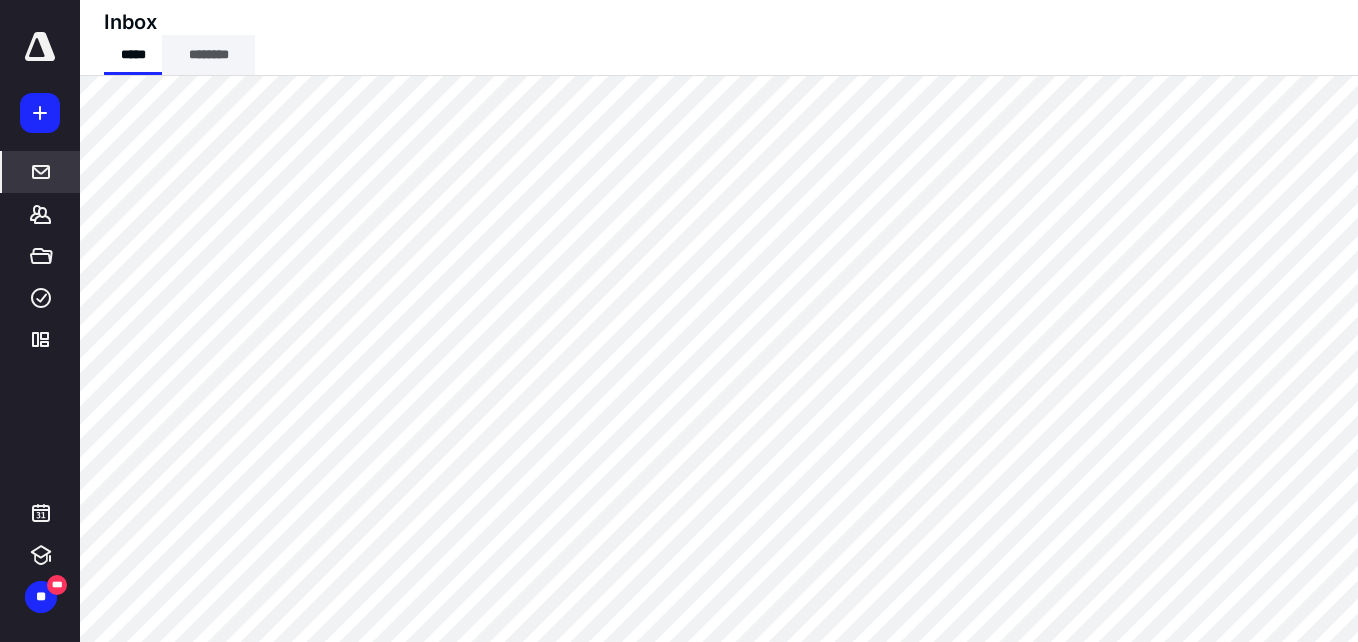 click on "********" at bounding box center [208, 55] 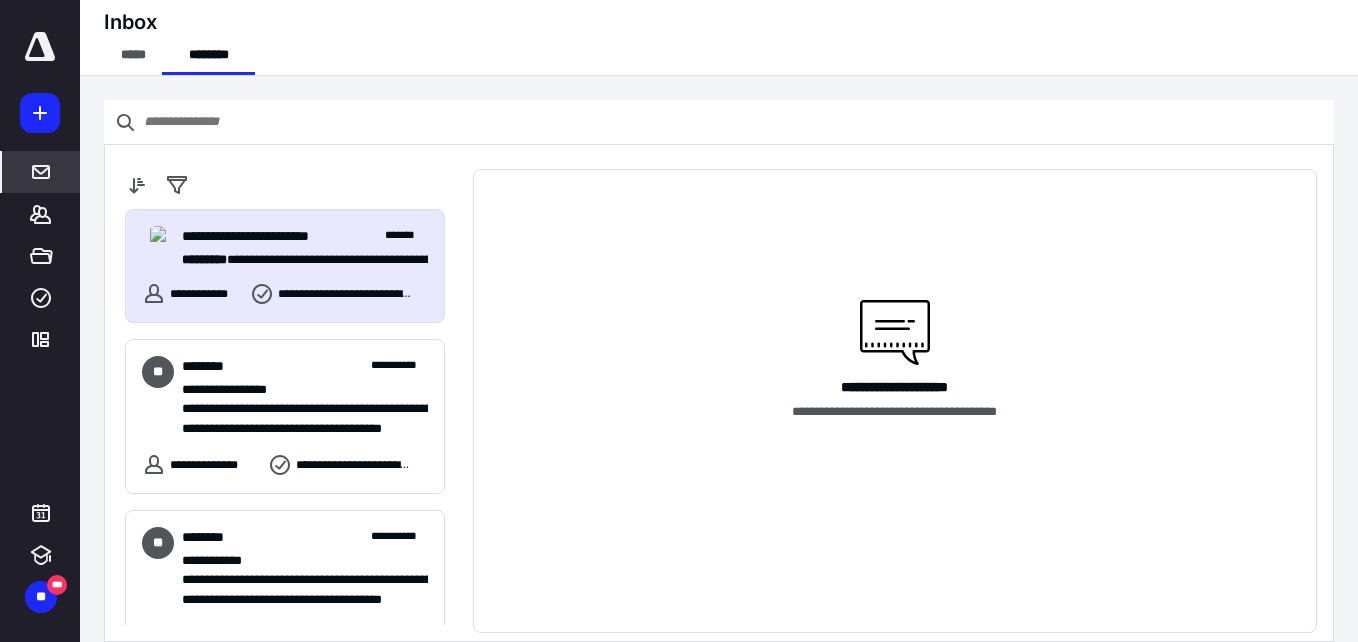 click on "**********" at bounding box center [297, 260] 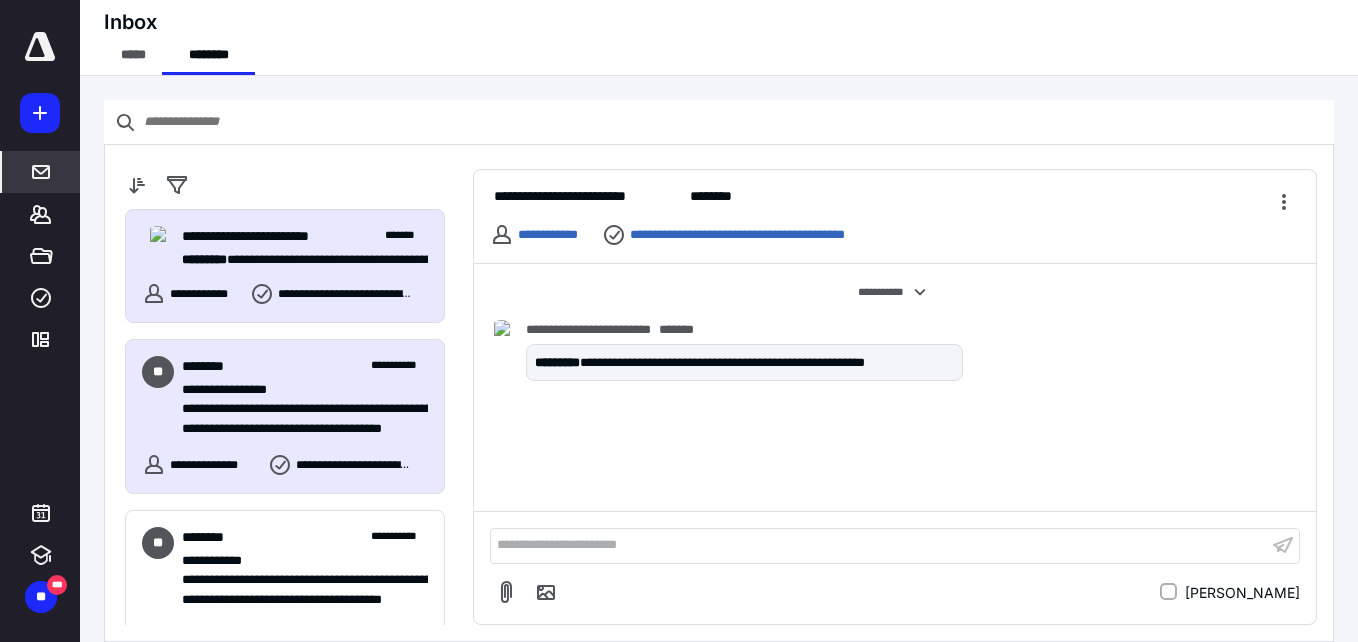 click on "**********" at bounding box center [297, 390] 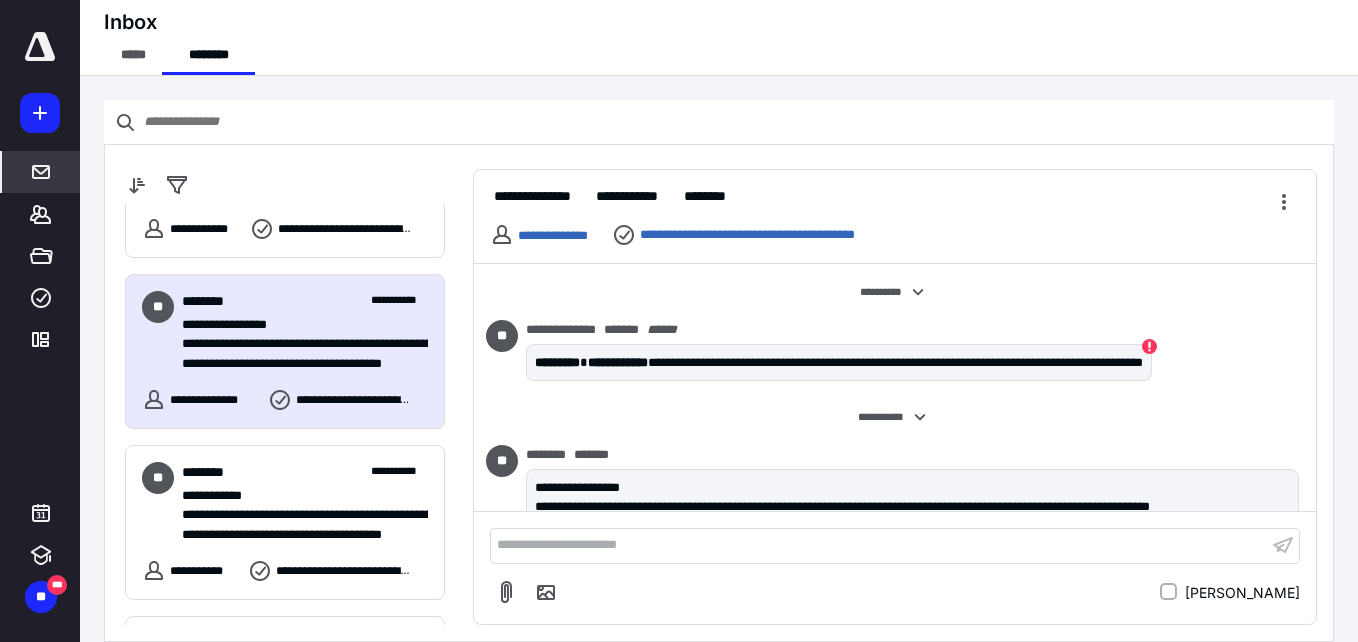scroll, scrollTop: 100, scrollLeft: 0, axis: vertical 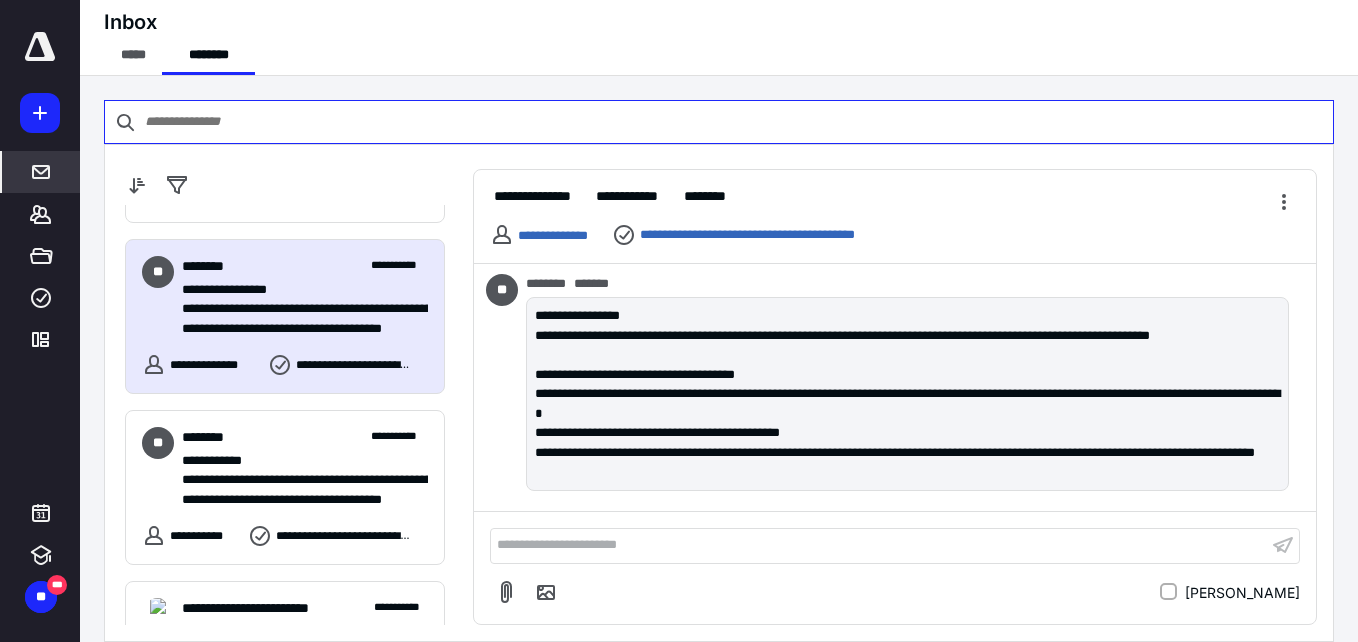 click at bounding box center (719, 122) 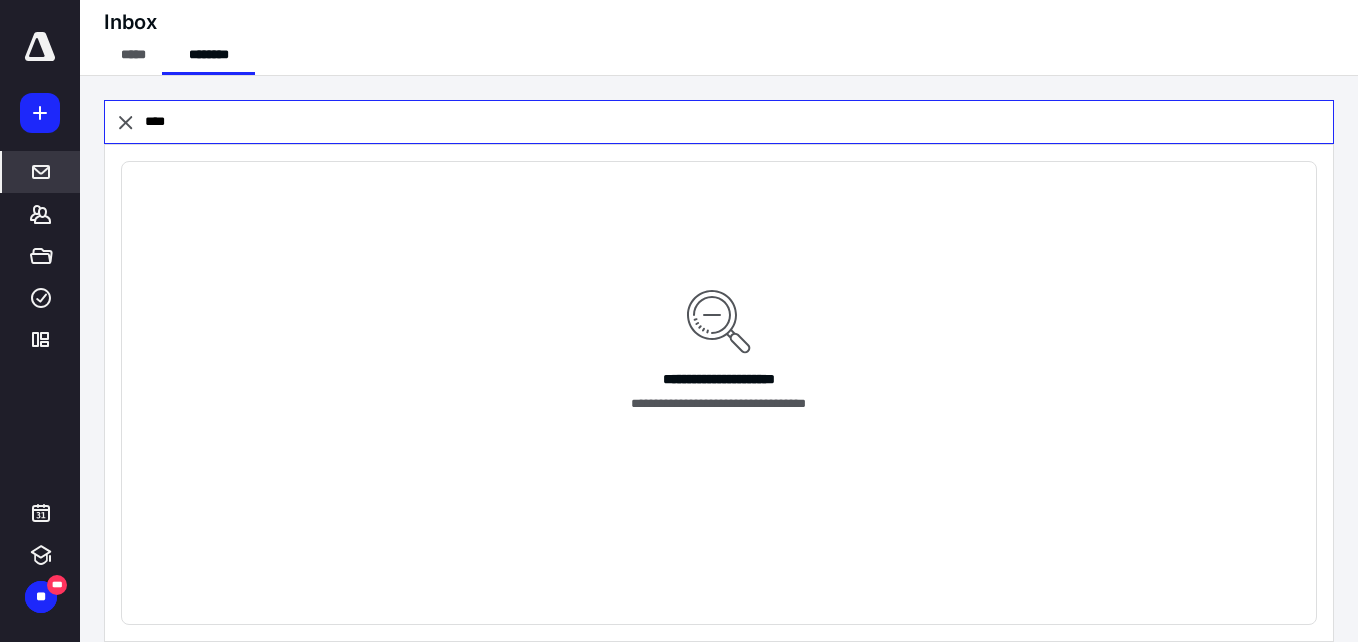 type on "****" 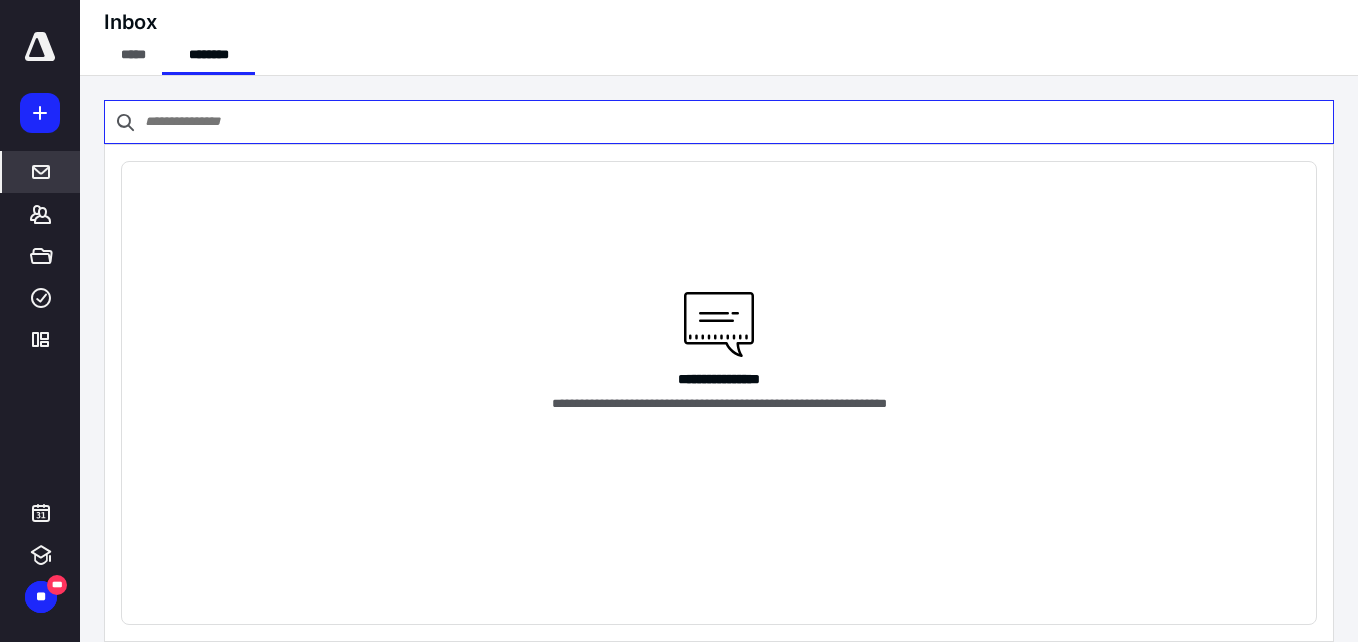 type 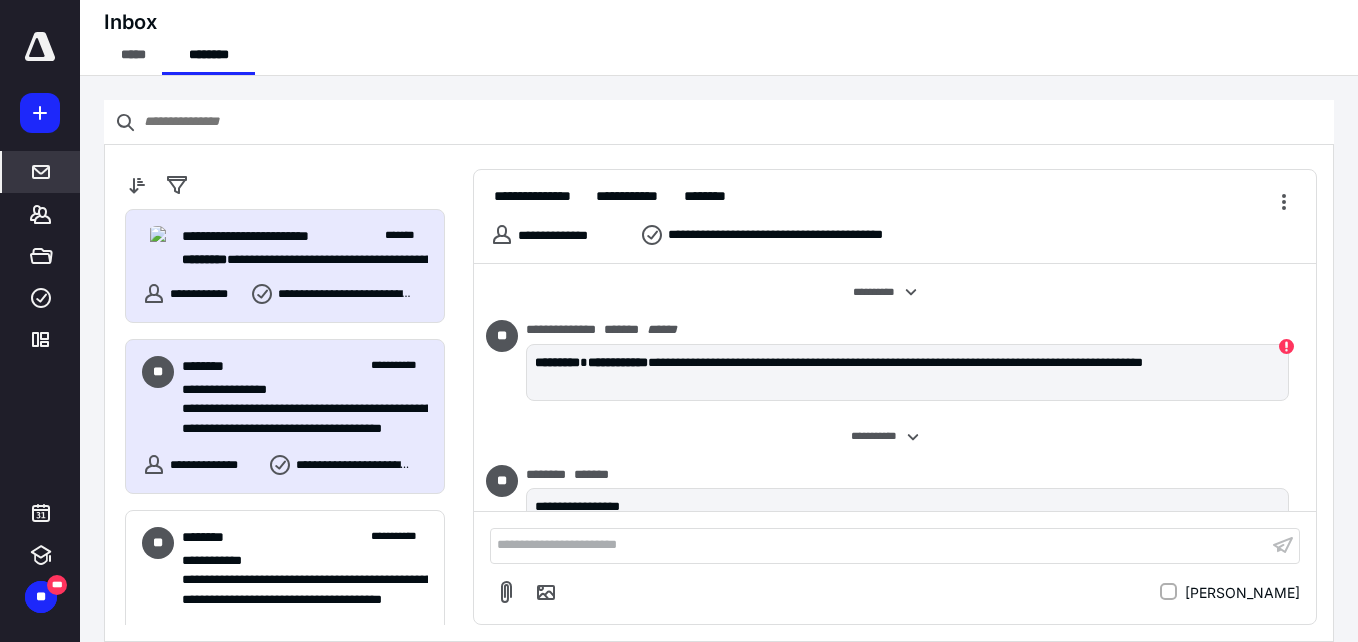 scroll, scrollTop: 191, scrollLeft: 0, axis: vertical 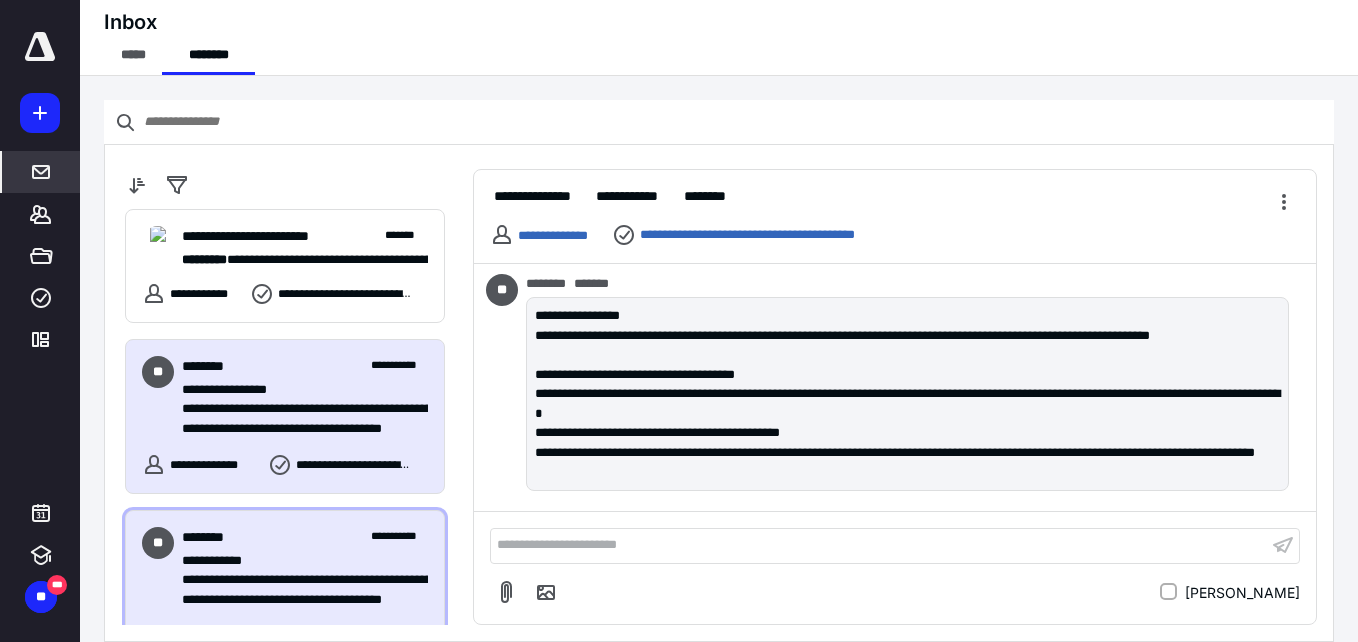 click on "**********" at bounding box center [297, 561] 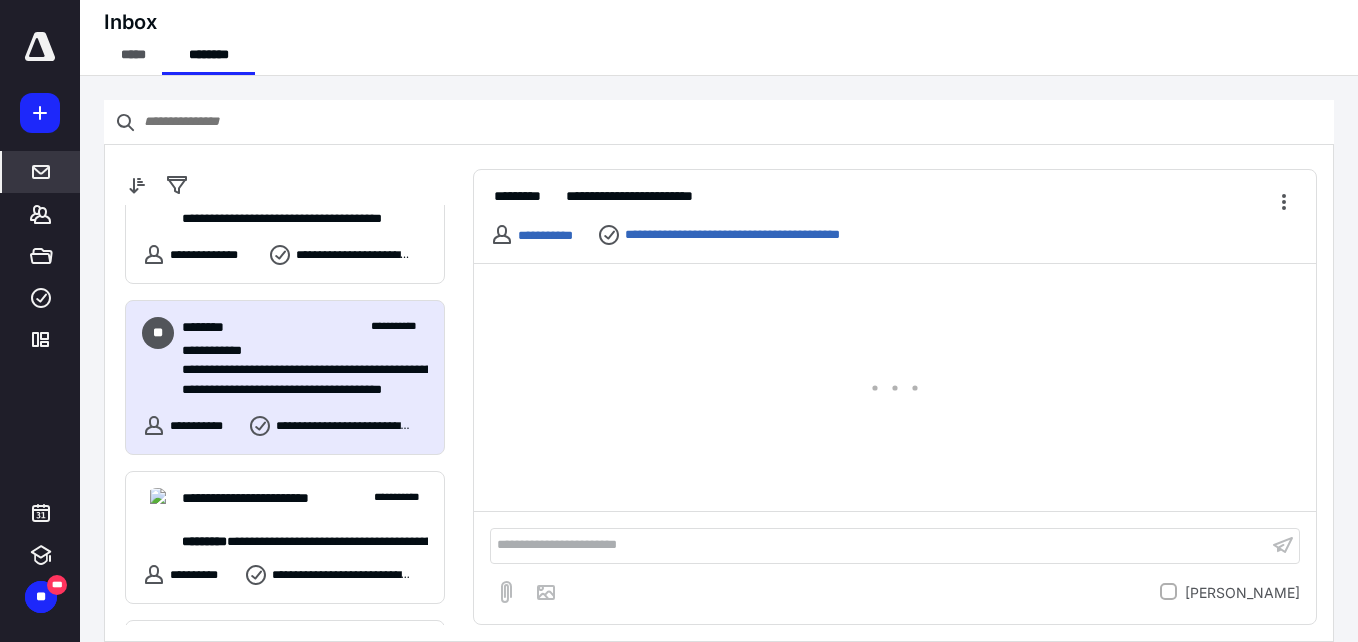 scroll, scrollTop: 300, scrollLeft: 0, axis: vertical 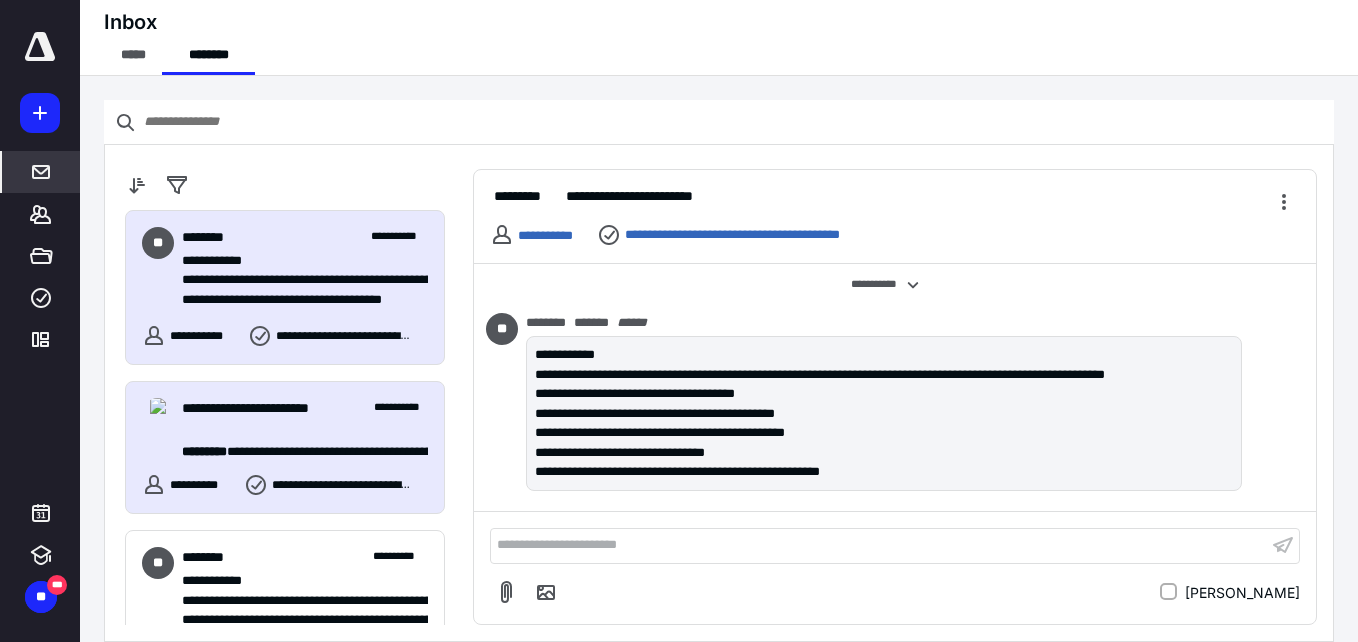 click on "**********" at bounding box center [285, 448] 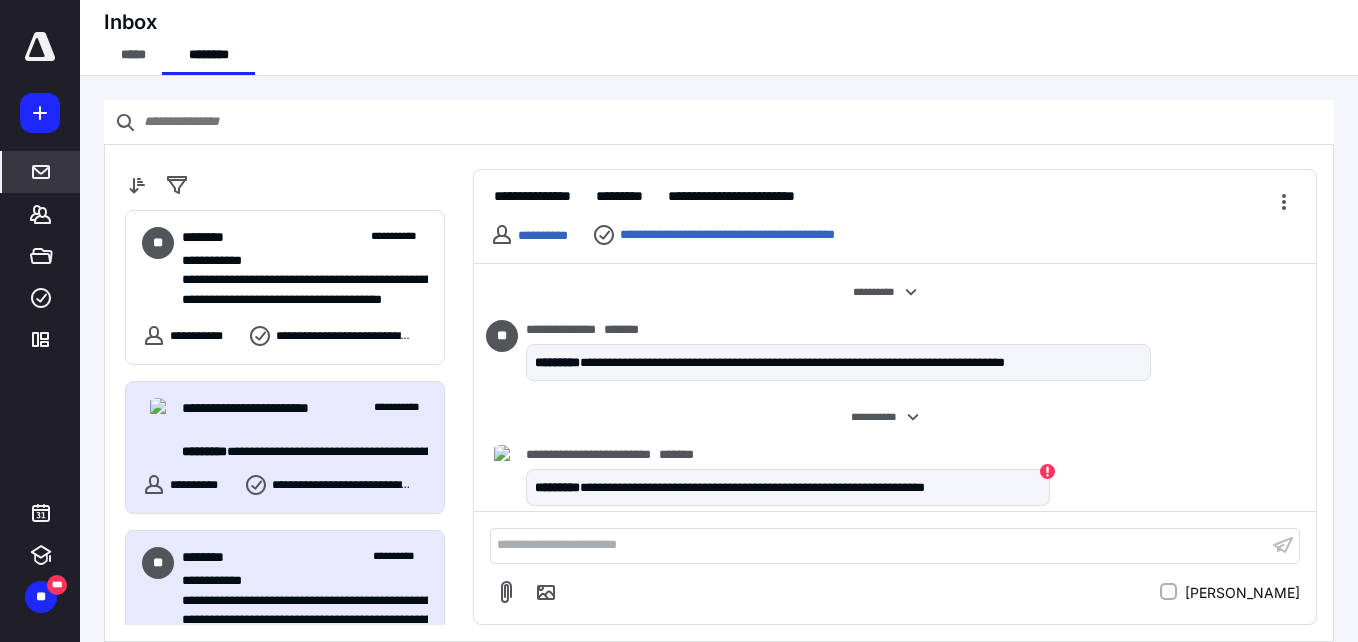 click on "**********" at bounding box center [297, 581] 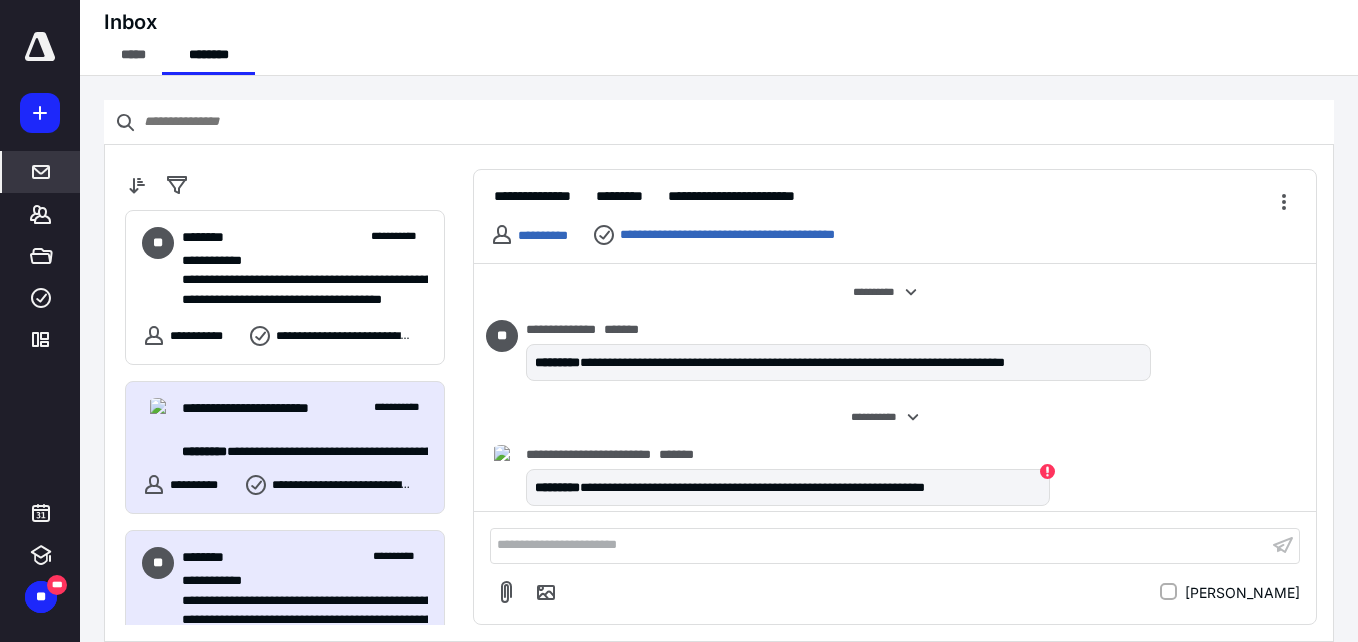 scroll, scrollTop: 0, scrollLeft: 0, axis: both 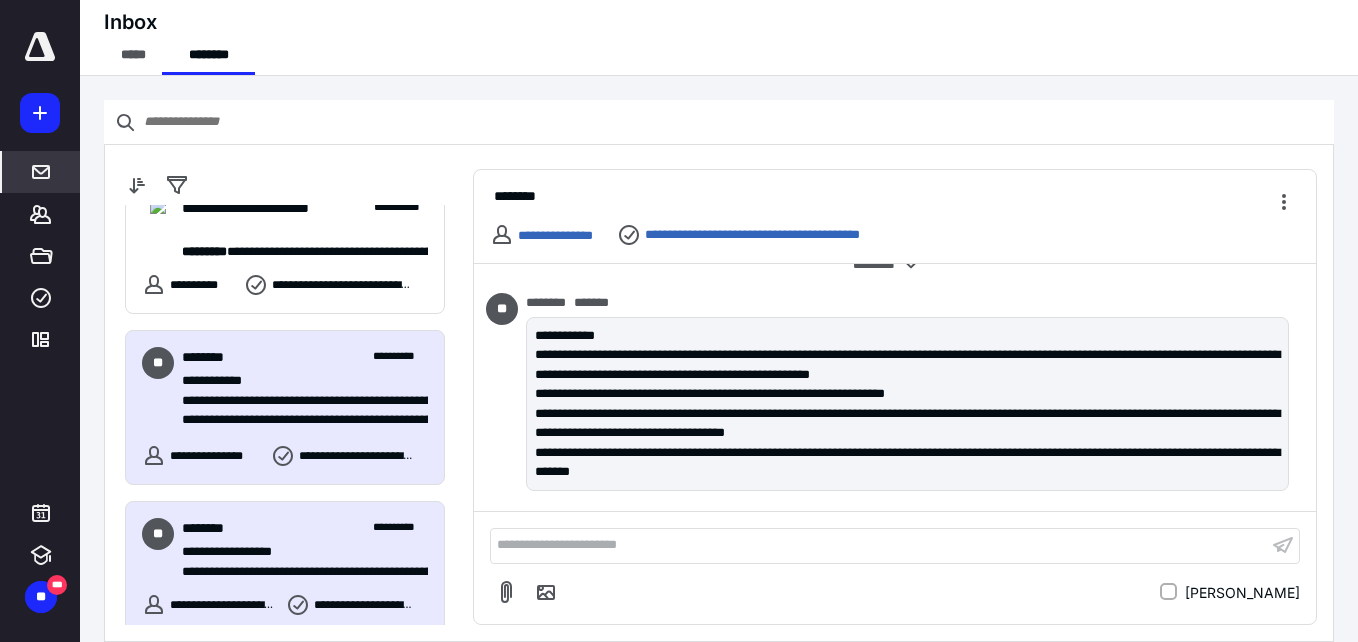click on "**********" at bounding box center (305, 528) 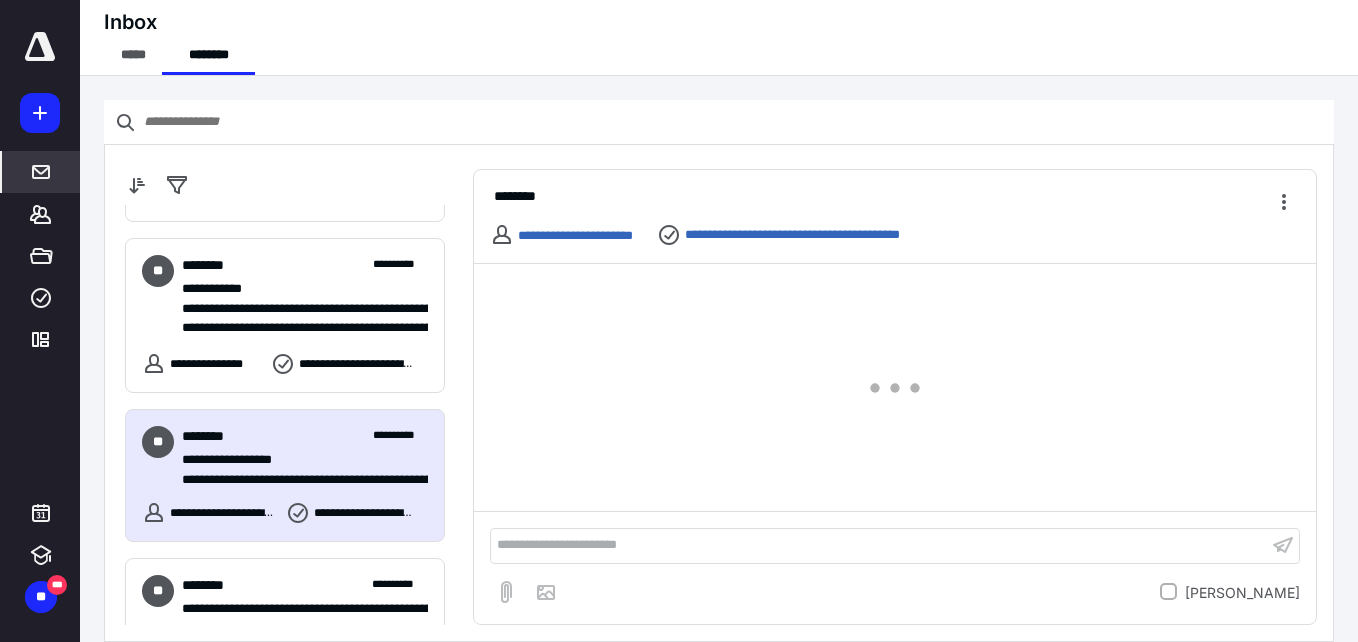 scroll, scrollTop: 700, scrollLeft: 0, axis: vertical 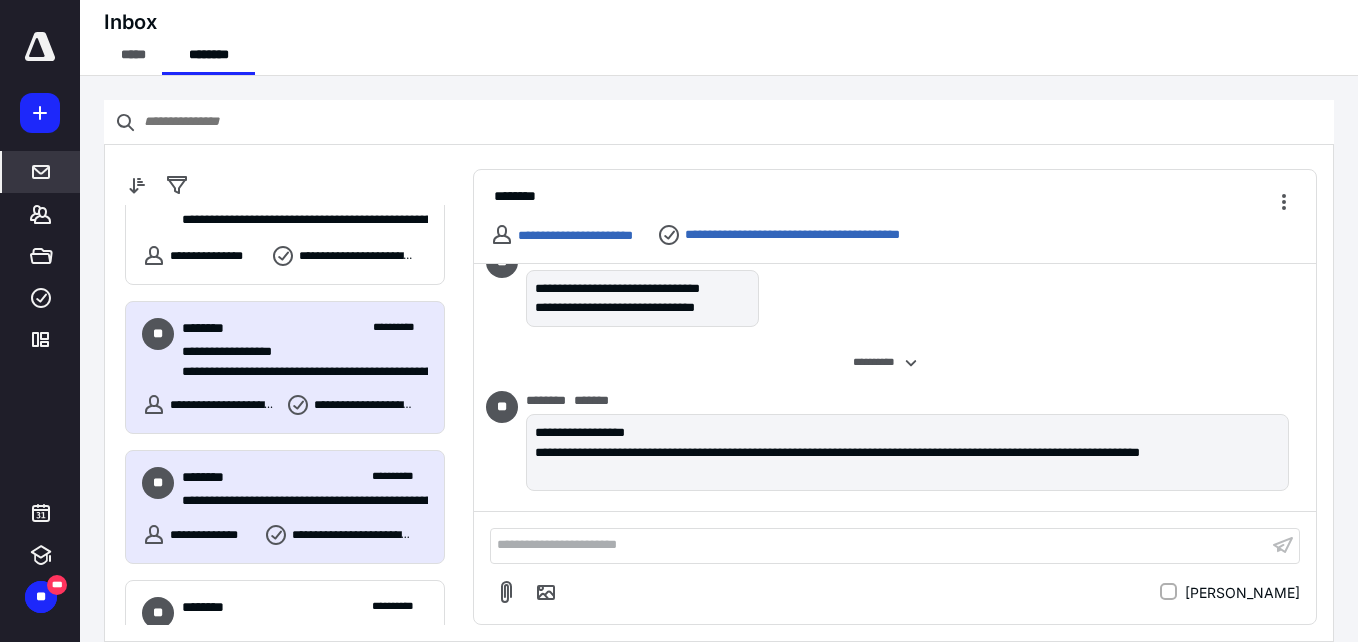 click on "**********" at bounding box center [297, 501] 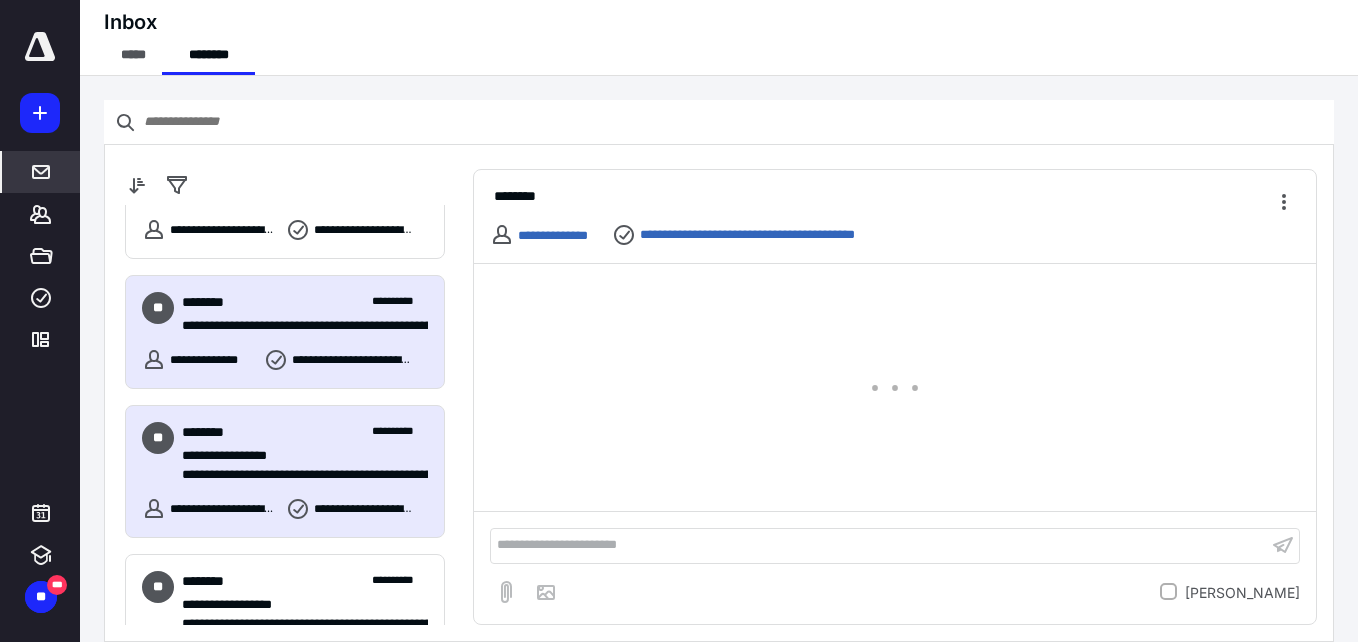 scroll, scrollTop: 900, scrollLeft: 0, axis: vertical 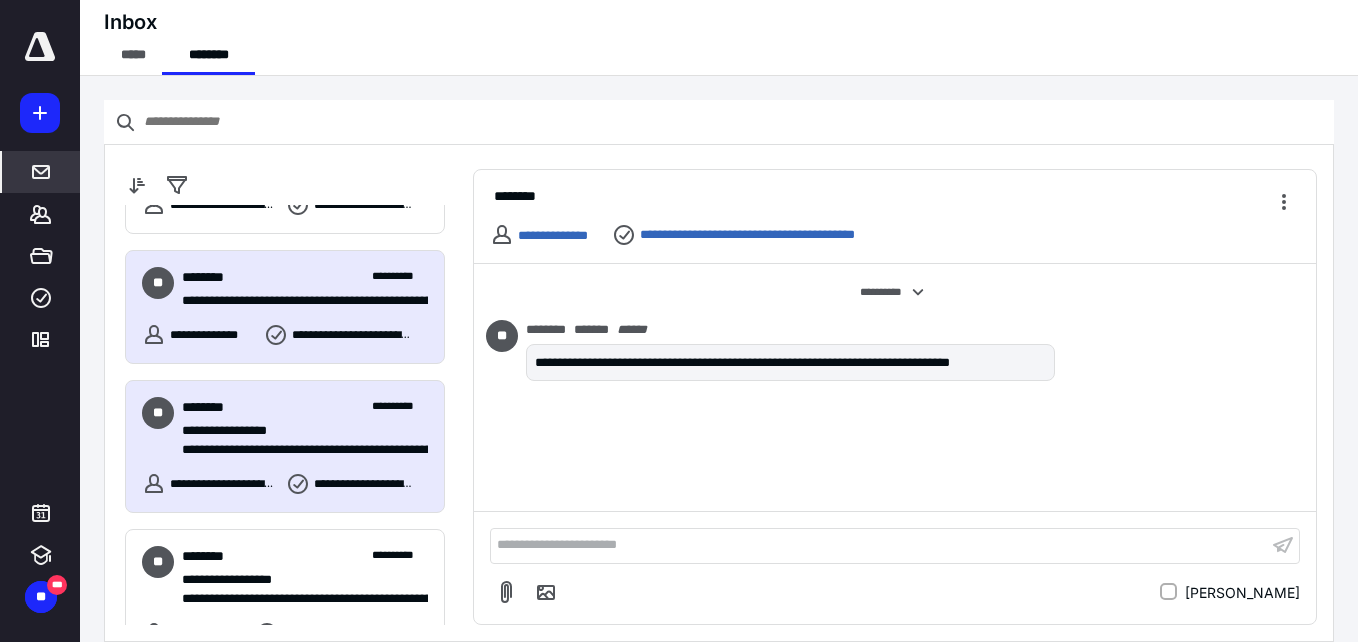 click on "**********" at bounding box center [297, 450] 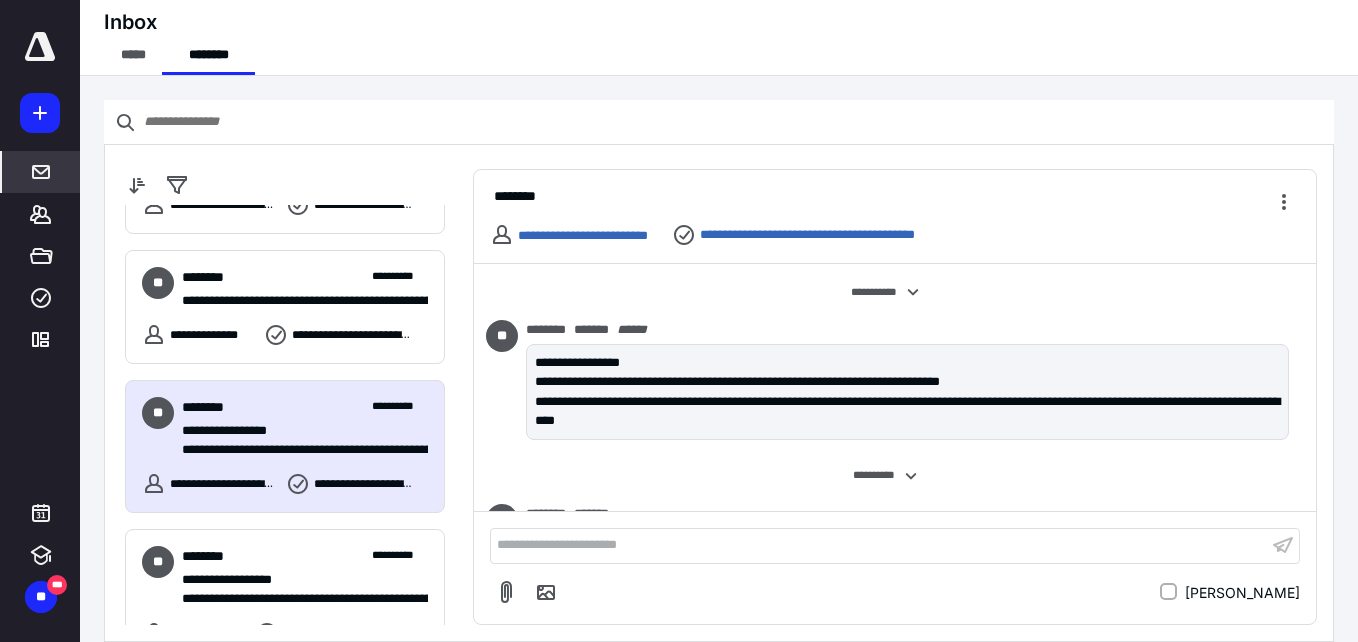 scroll, scrollTop: 113, scrollLeft: 0, axis: vertical 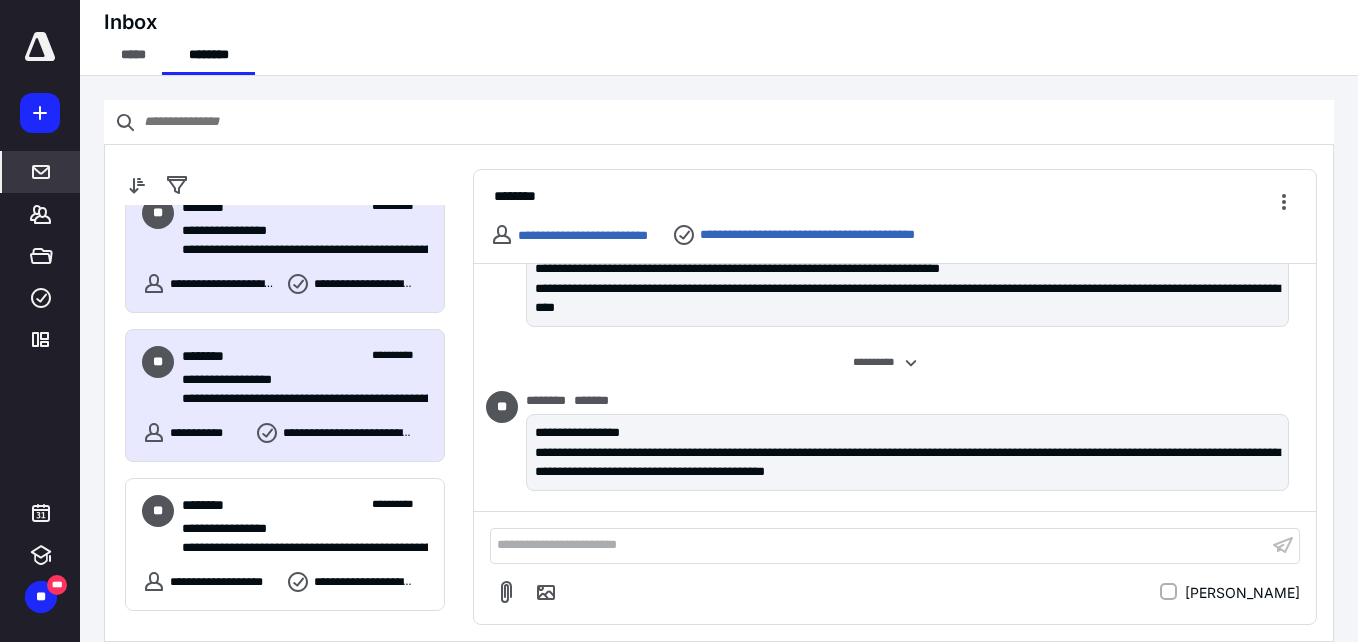click on "**********" at bounding box center (297, 380) 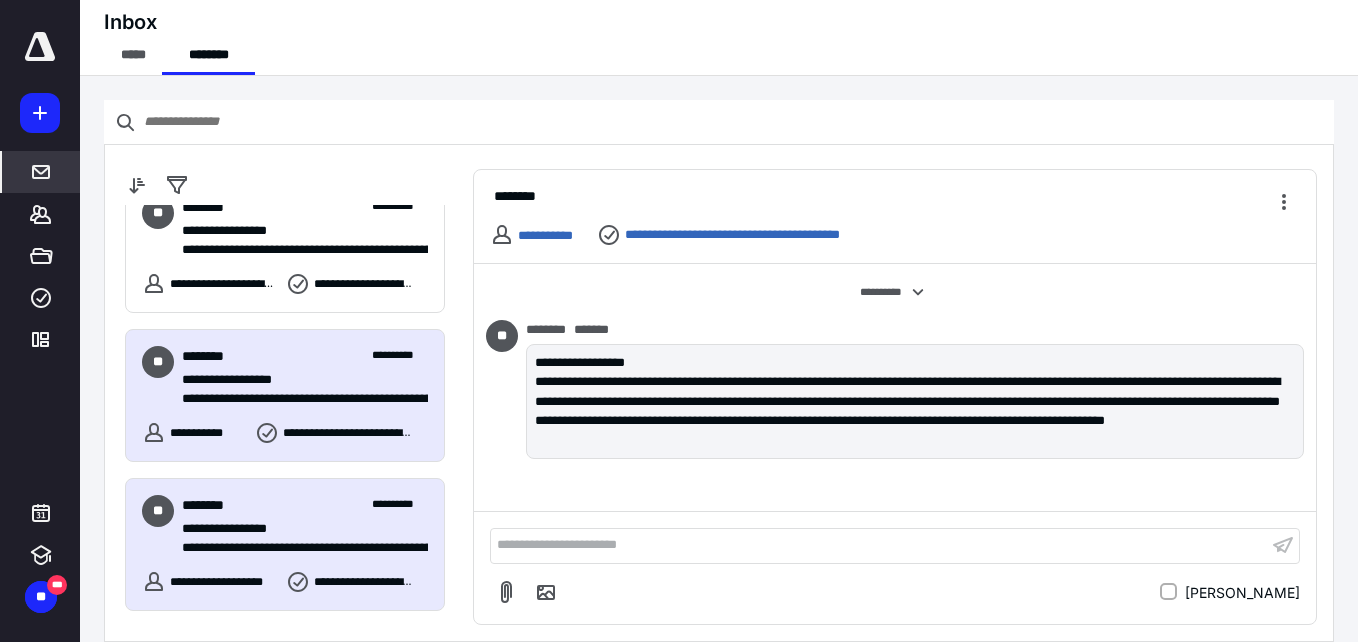 click on "**********" at bounding box center (305, 505) 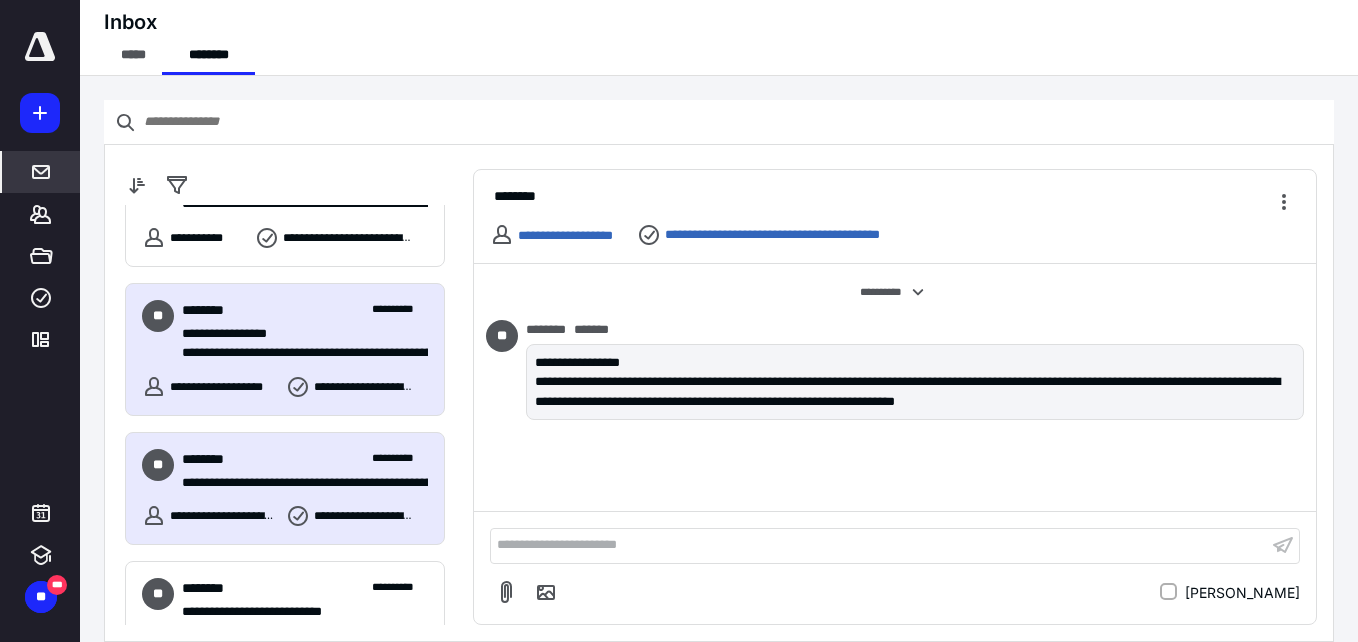 scroll, scrollTop: 1300, scrollLeft: 0, axis: vertical 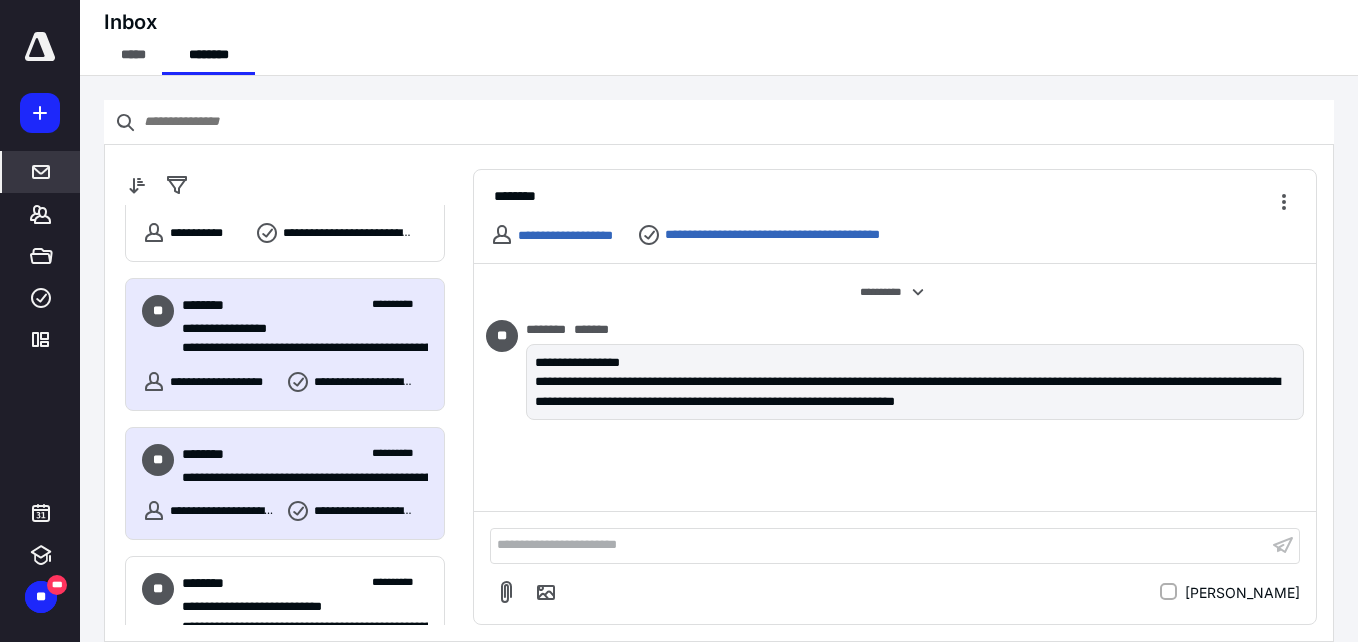 click on "**********" at bounding box center (305, 454) 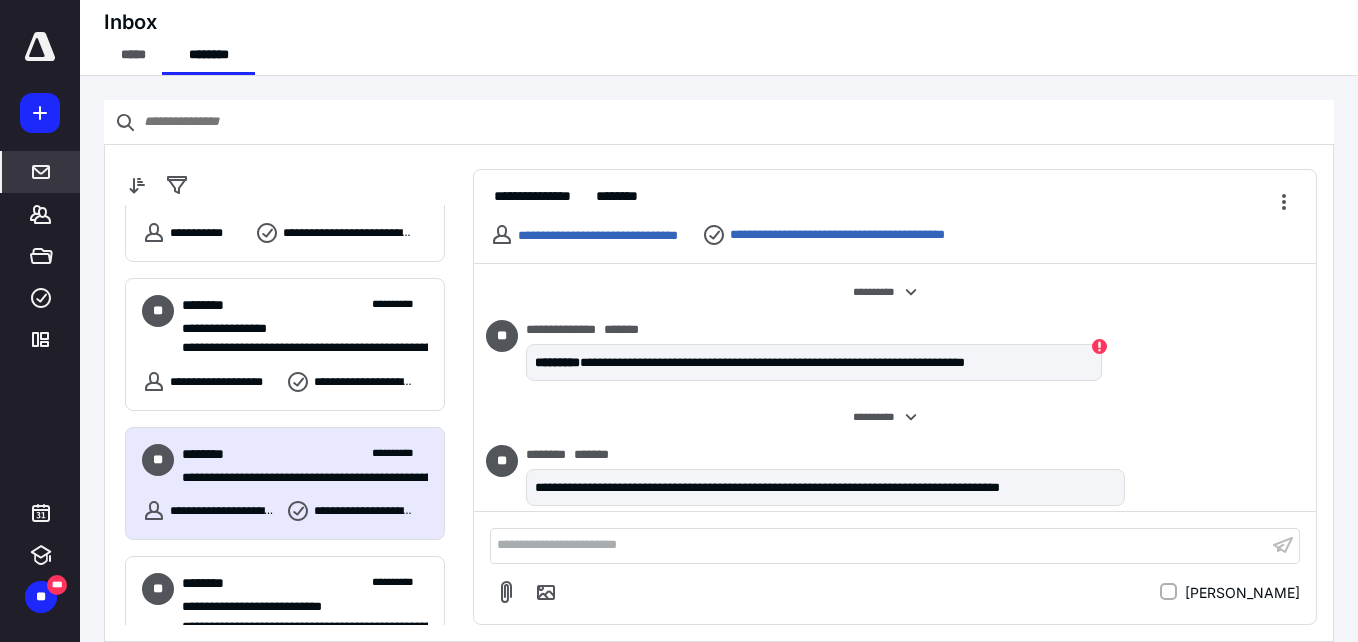 scroll, scrollTop: 15, scrollLeft: 0, axis: vertical 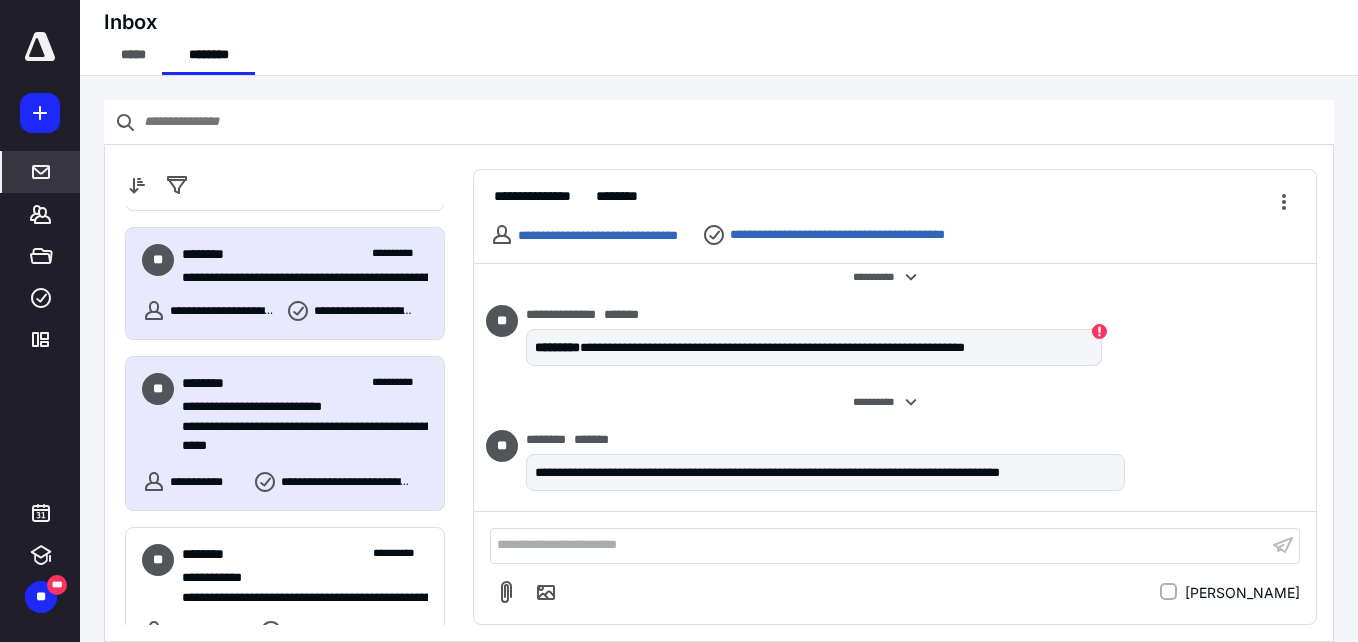 click on "**********" at bounding box center (305, 383) 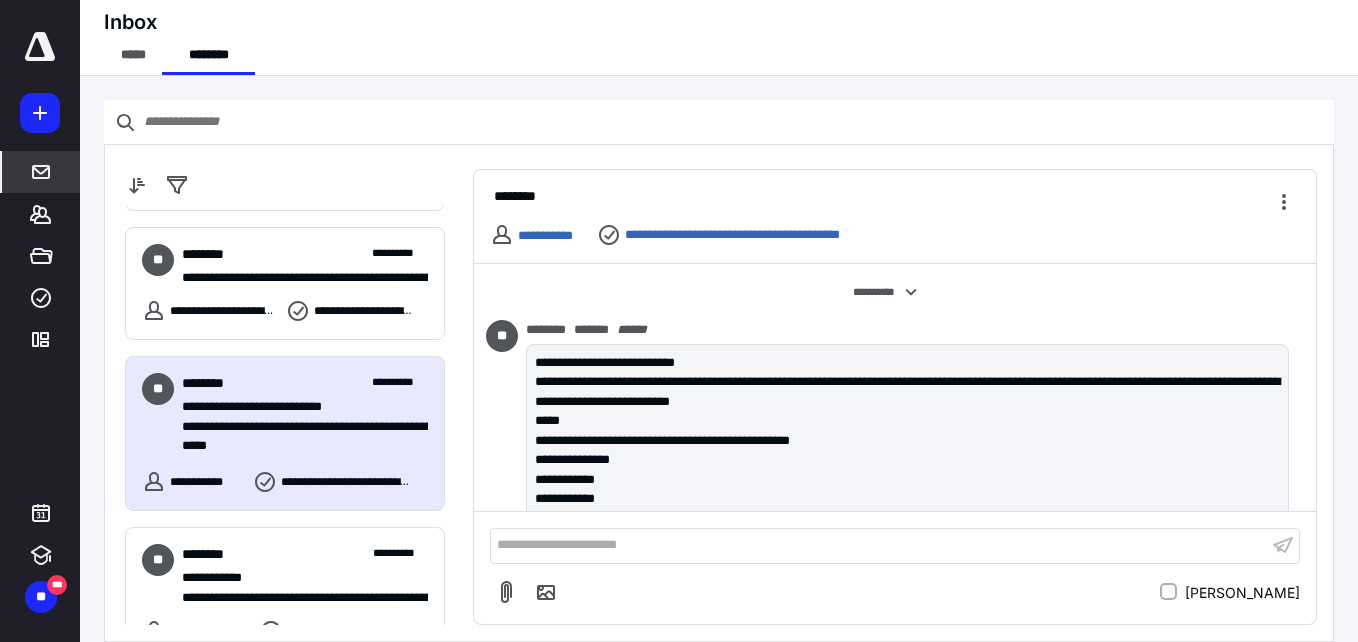 scroll, scrollTop: 1600, scrollLeft: 0, axis: vertical 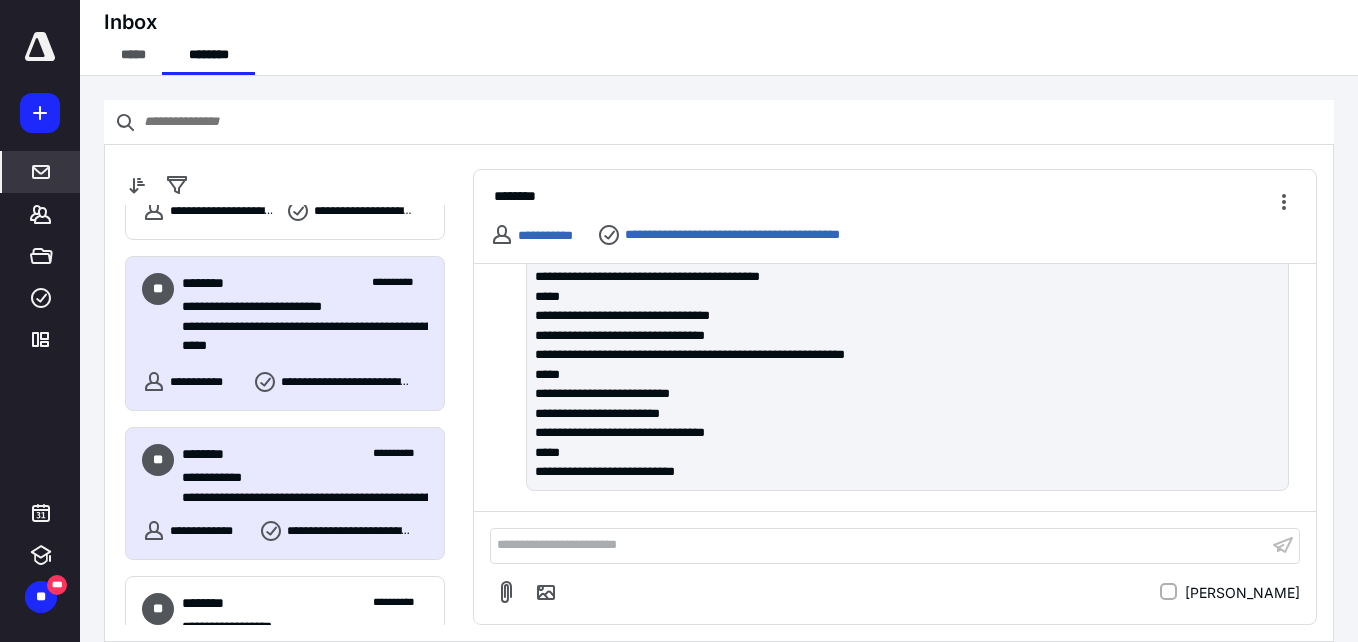 click on "**********" at bounding box center (297, 478) 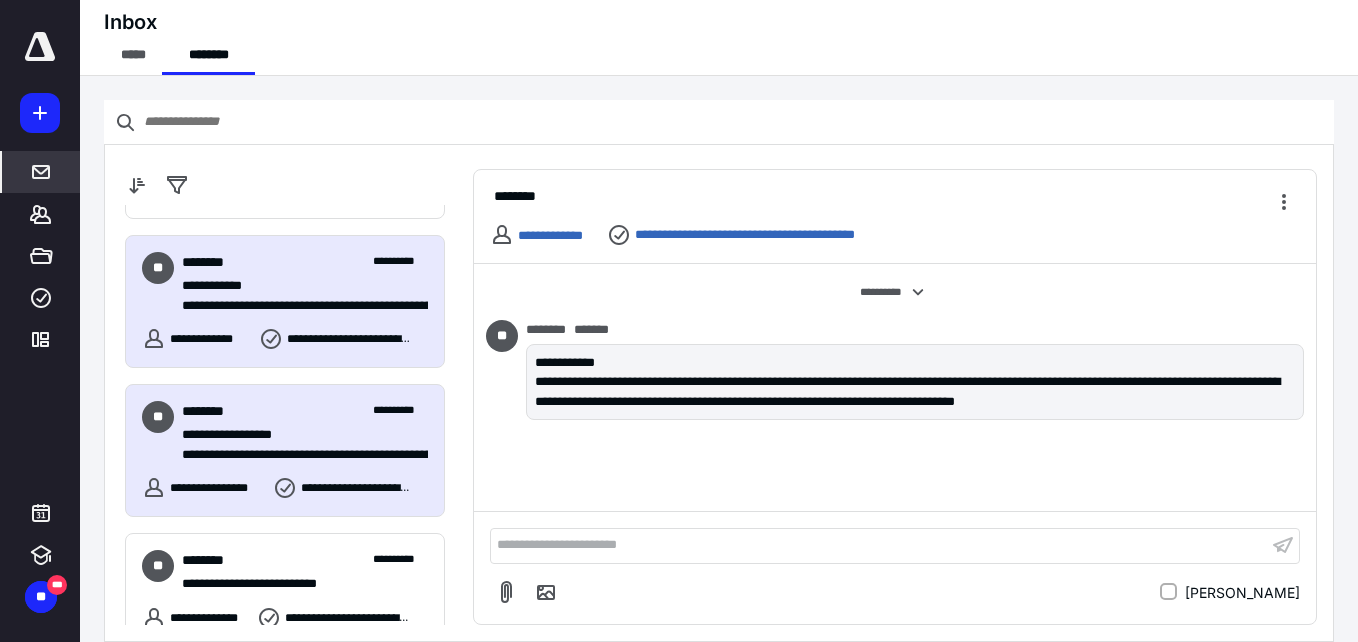 scroll, scrollTop: 1800, scrollLeft: 0, axis: vertical 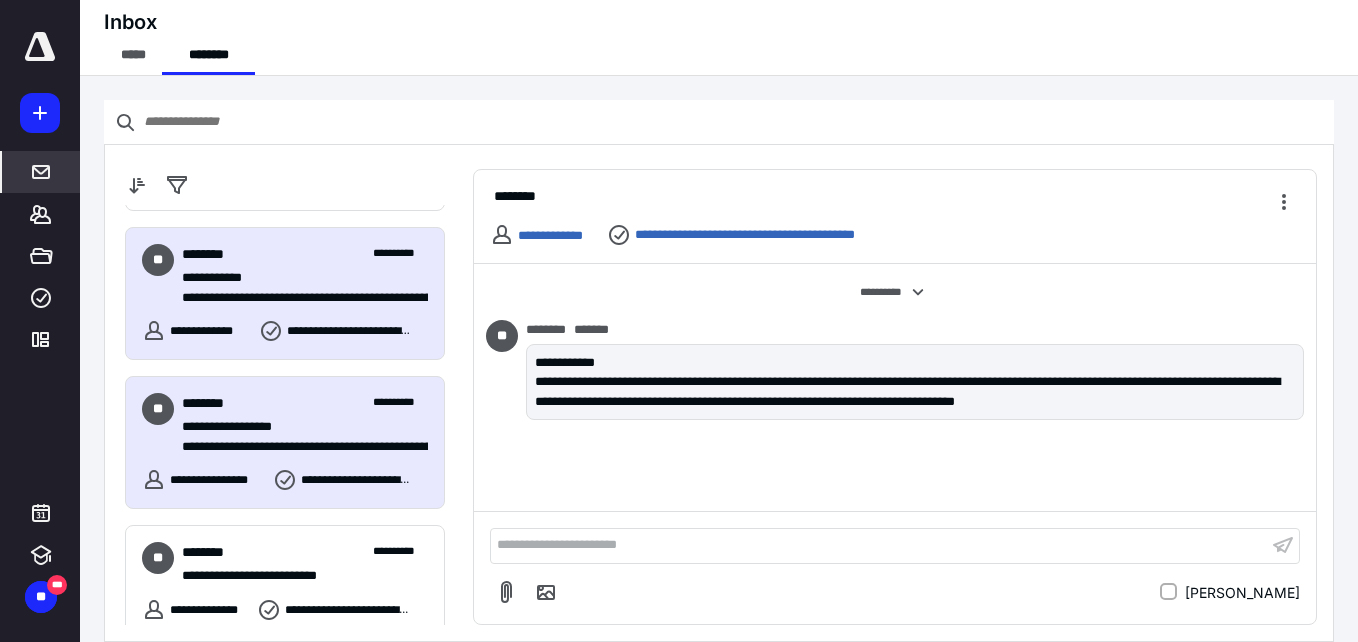 click on "**********" at bounding box center [305, 424] 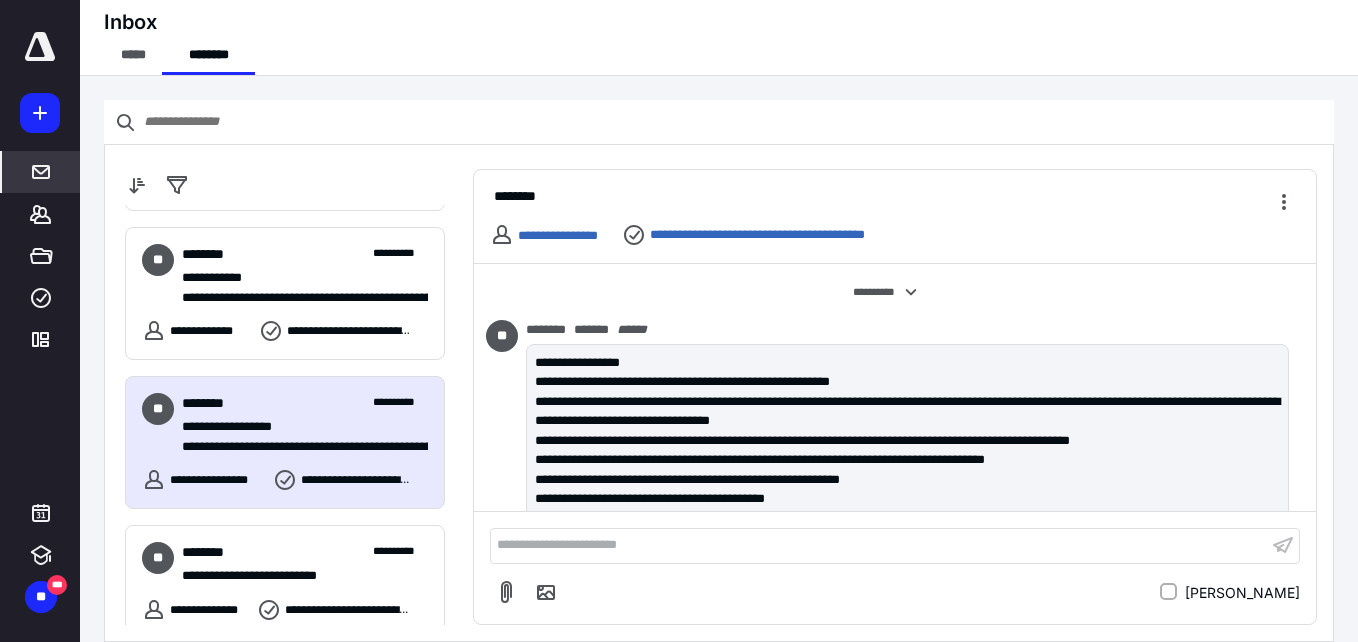scroll, scrollTop: 131, scrollLeft: 0, axis: vertical 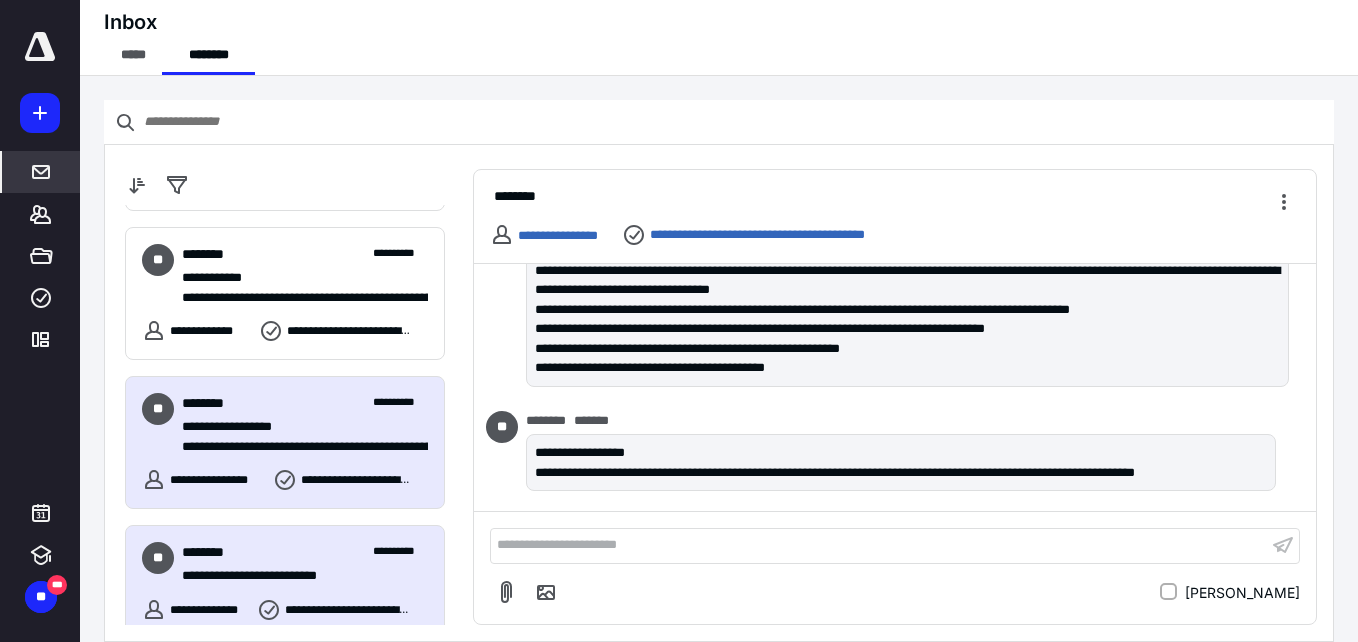 click on "**********" at bounding box center [285, 582] 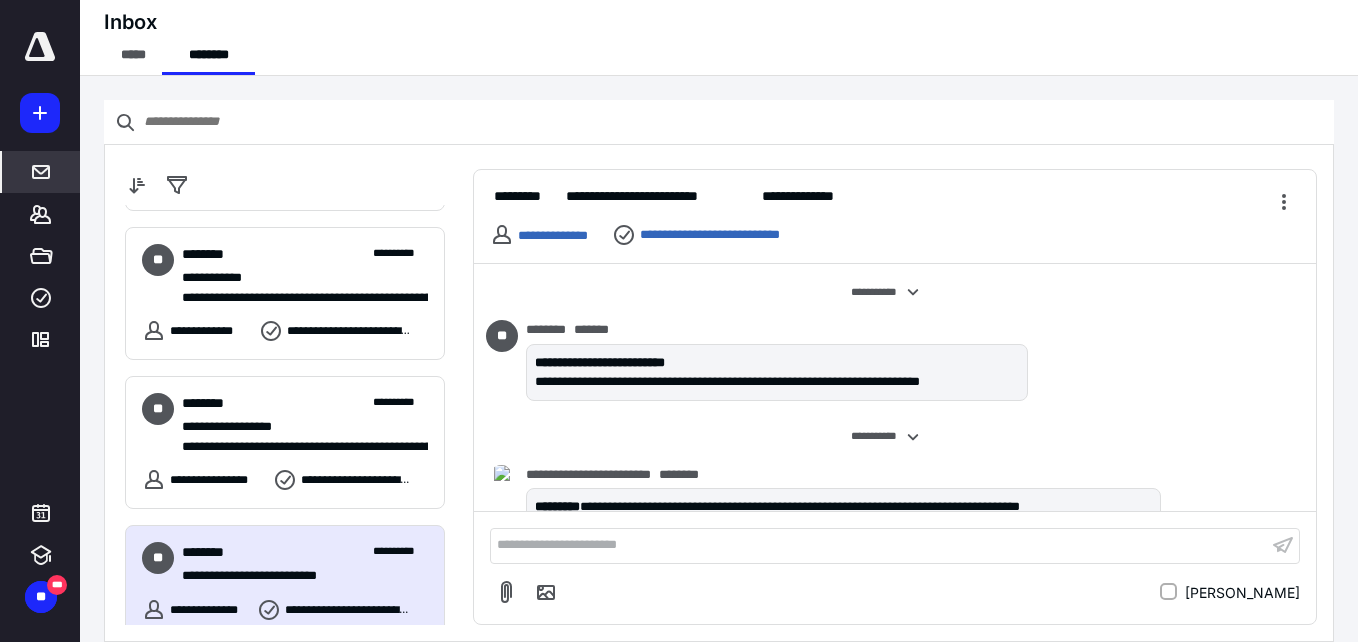 scroll, scrollTop: 1200, scrollLeft: 0, axis: vertical 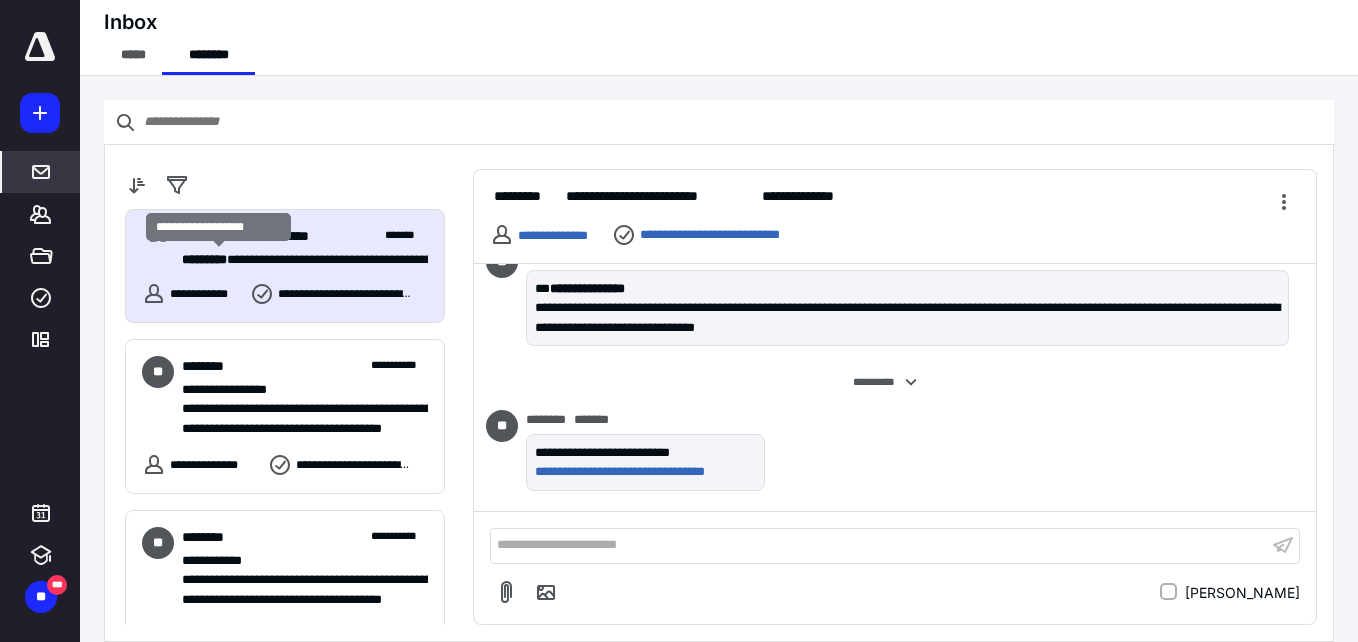 click on "*********" at bounding box center [204, 259] 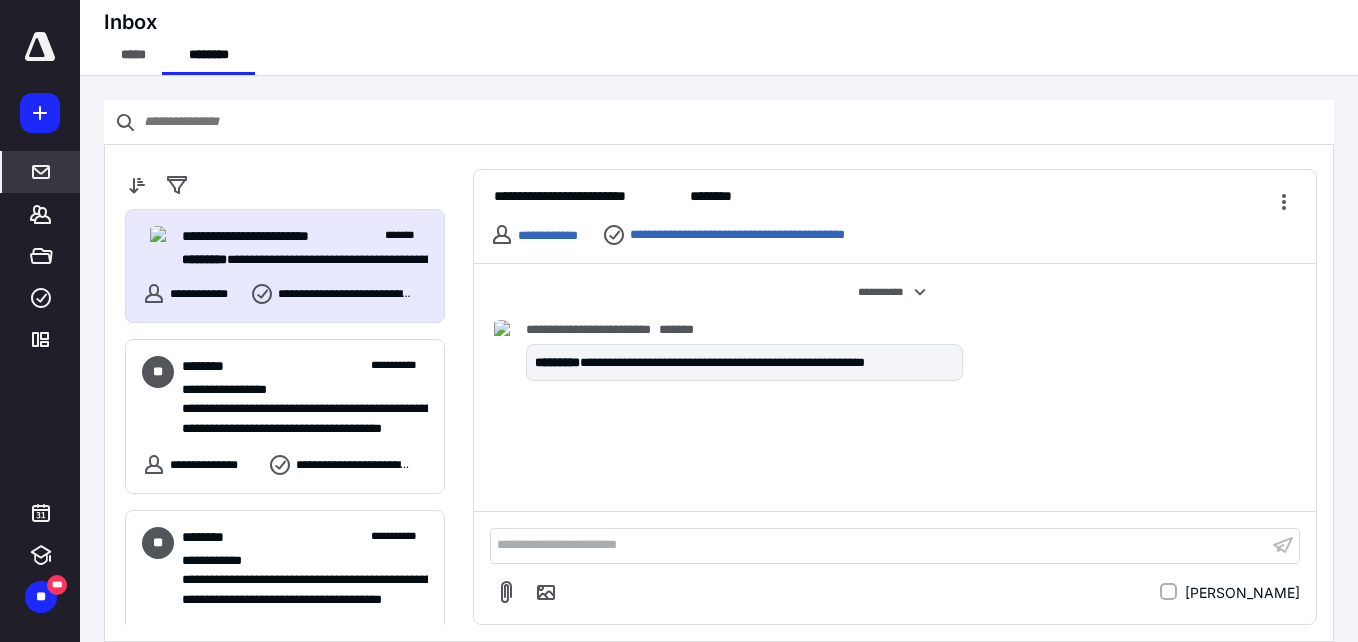 click on "**********" at bounding box center [895, 387] 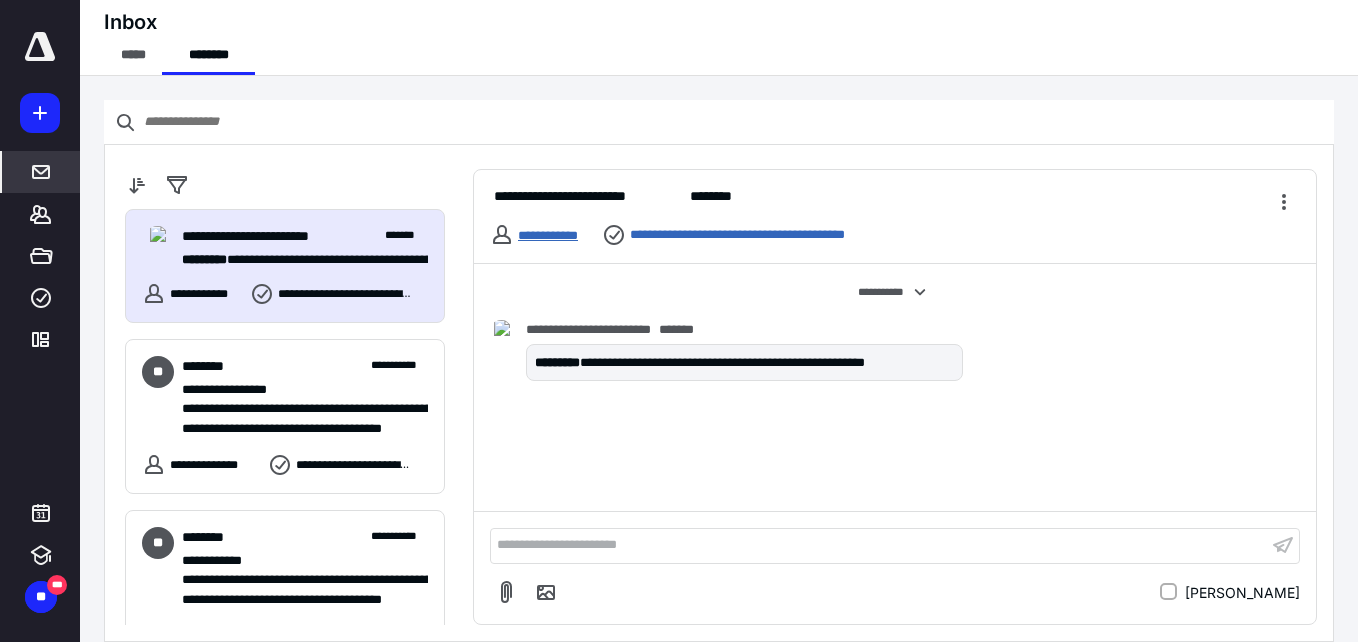 click on "**********" at bounding box center (548, 235) 